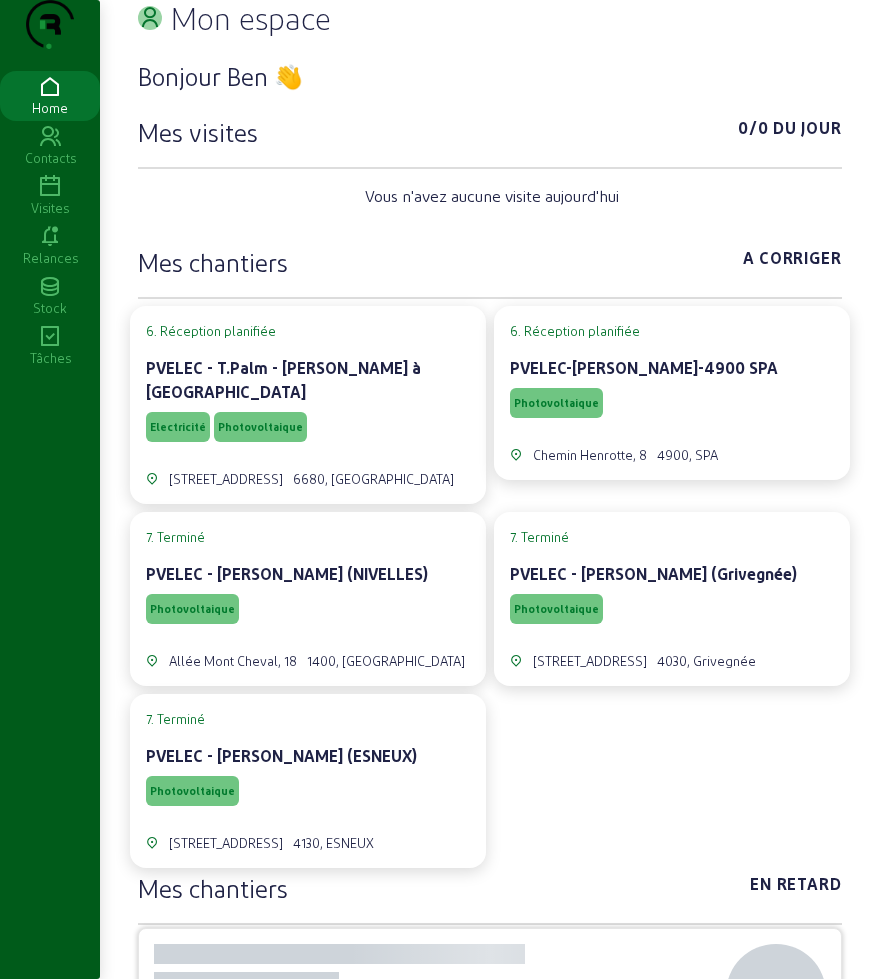 scroll, scrollTop: 0, scrollLeft: 0, axis: both 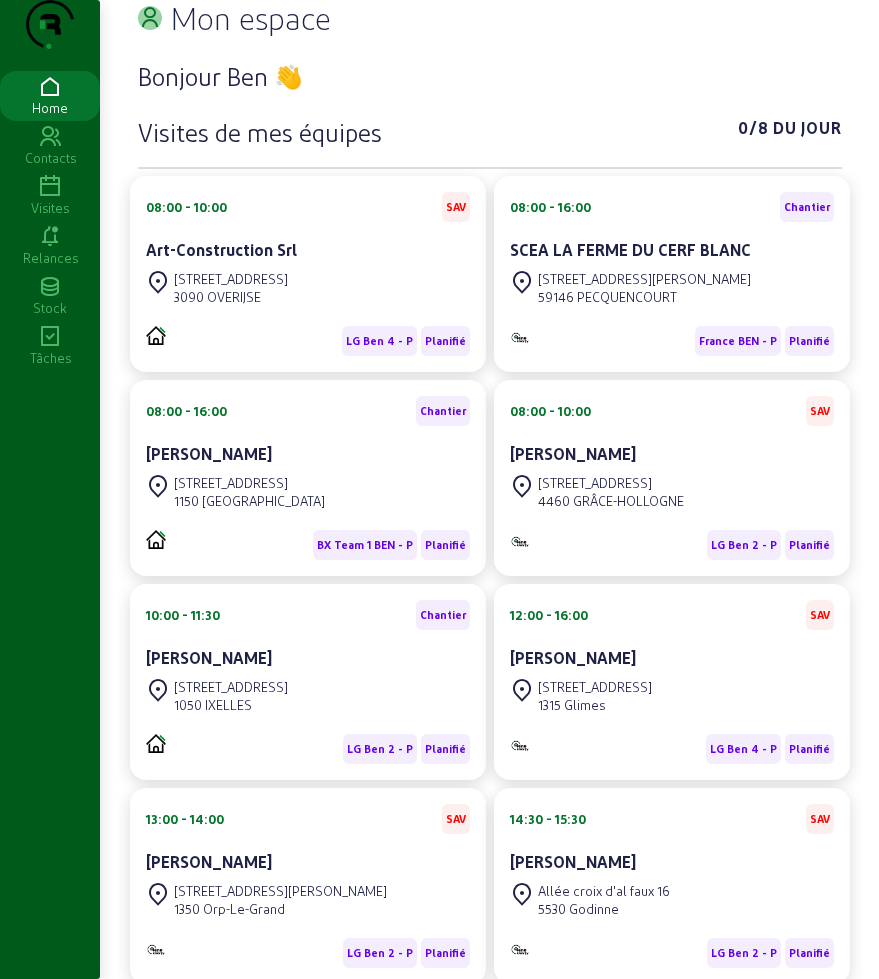 click 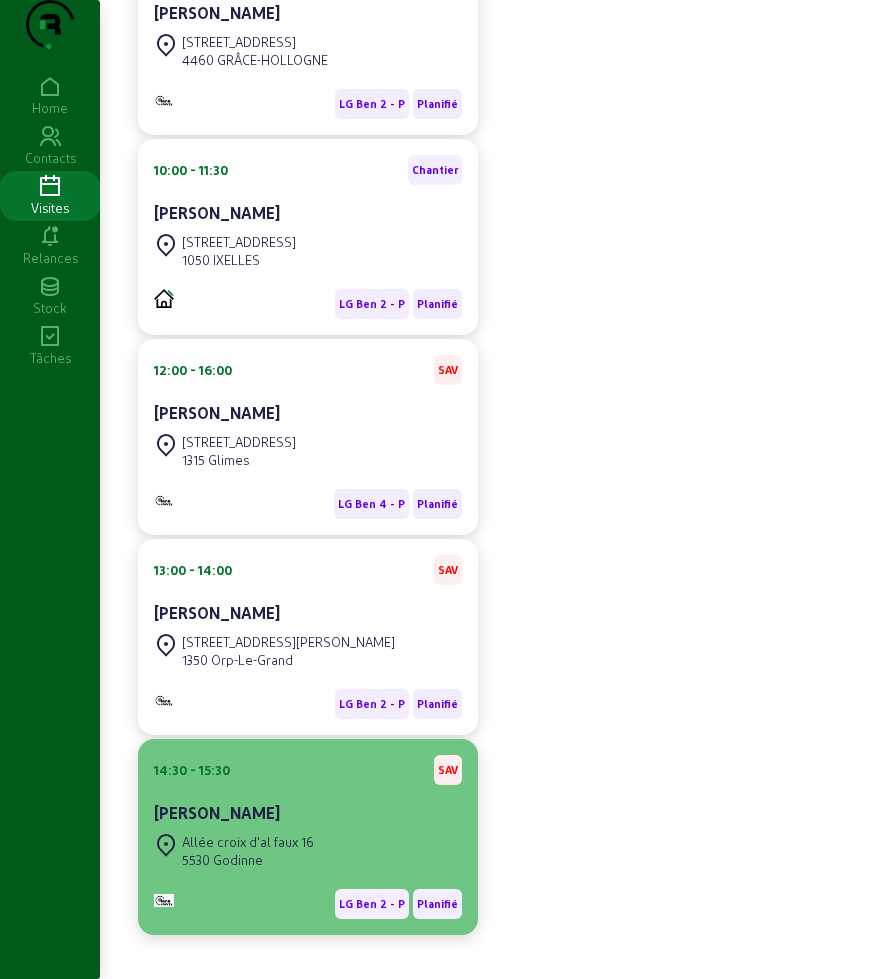 scroll, scrollTop: 1014, scrollLeft: 0, axis: vertical 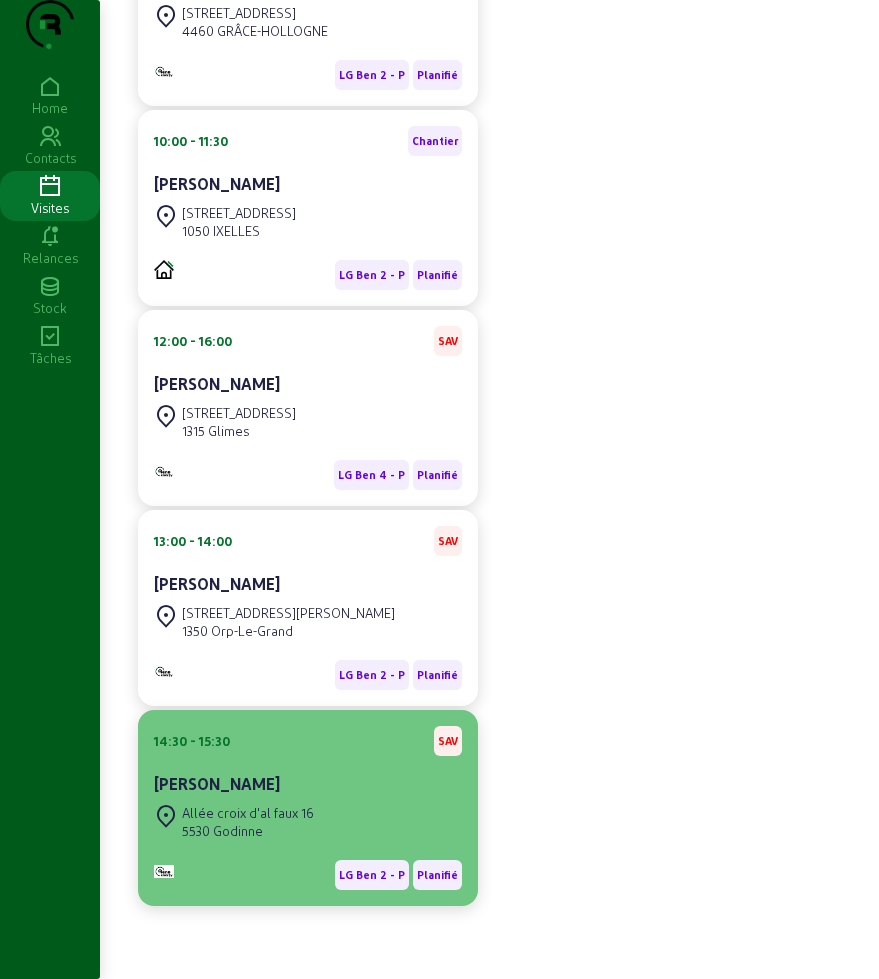 click on "Allée croix d'al faux 16 5530 Godinne" 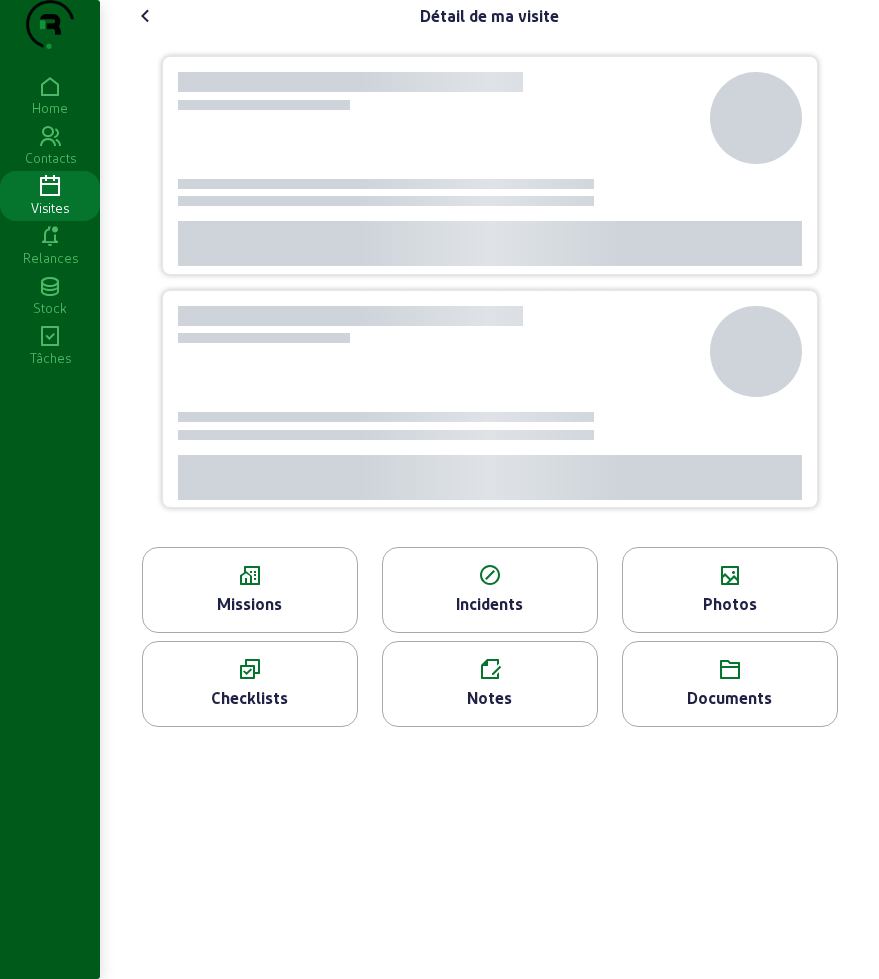 scroll, scrollTop: 0, scrollLeft: 0, axis: both 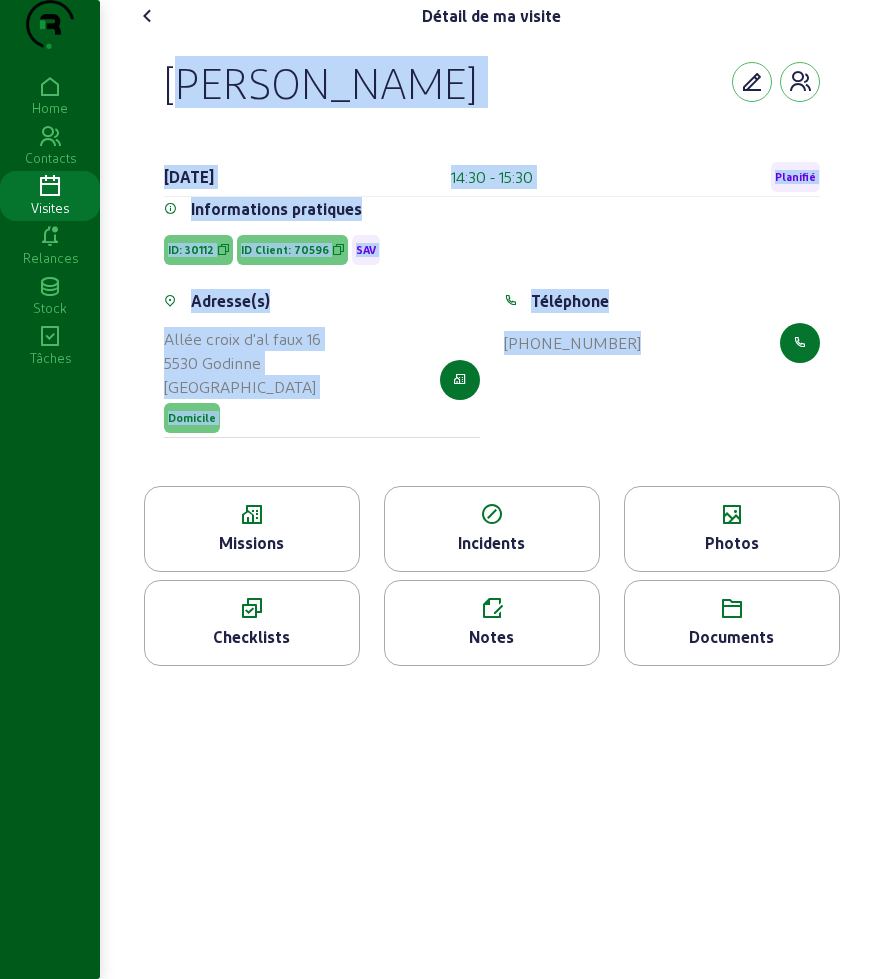 drag, startPoint x: 150, startPoint y: 115, endPoint x: 778, endPoint y: 449, distance: 711.2946 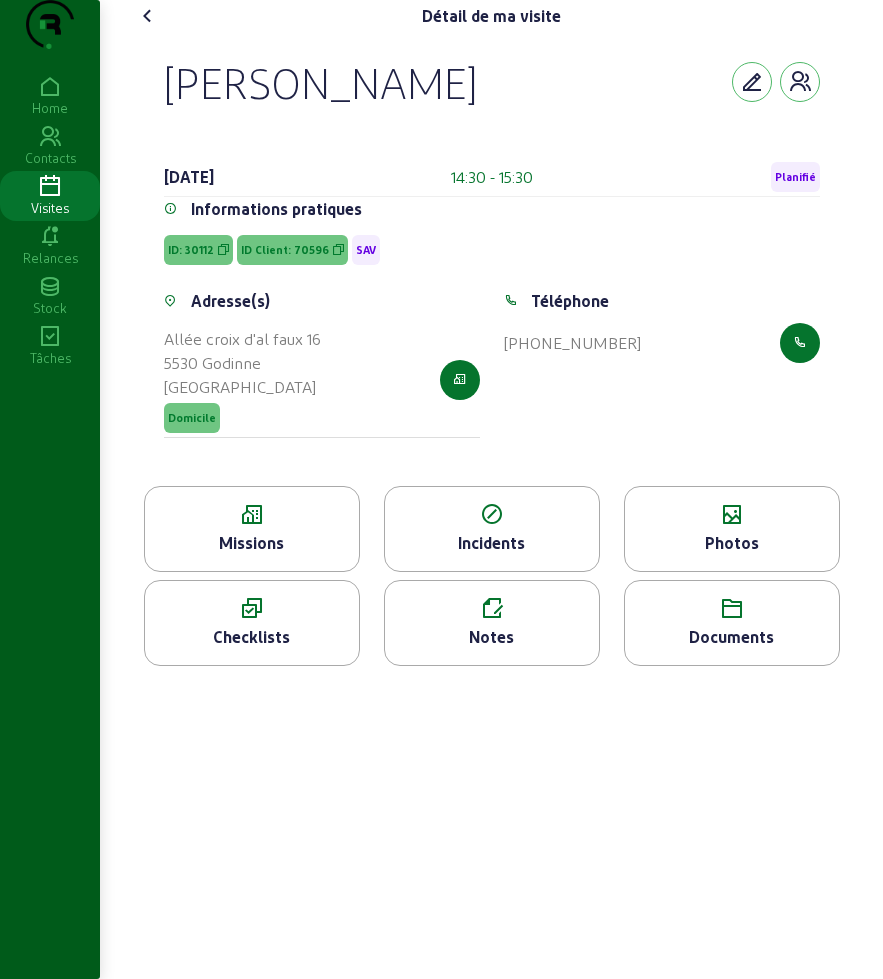 click 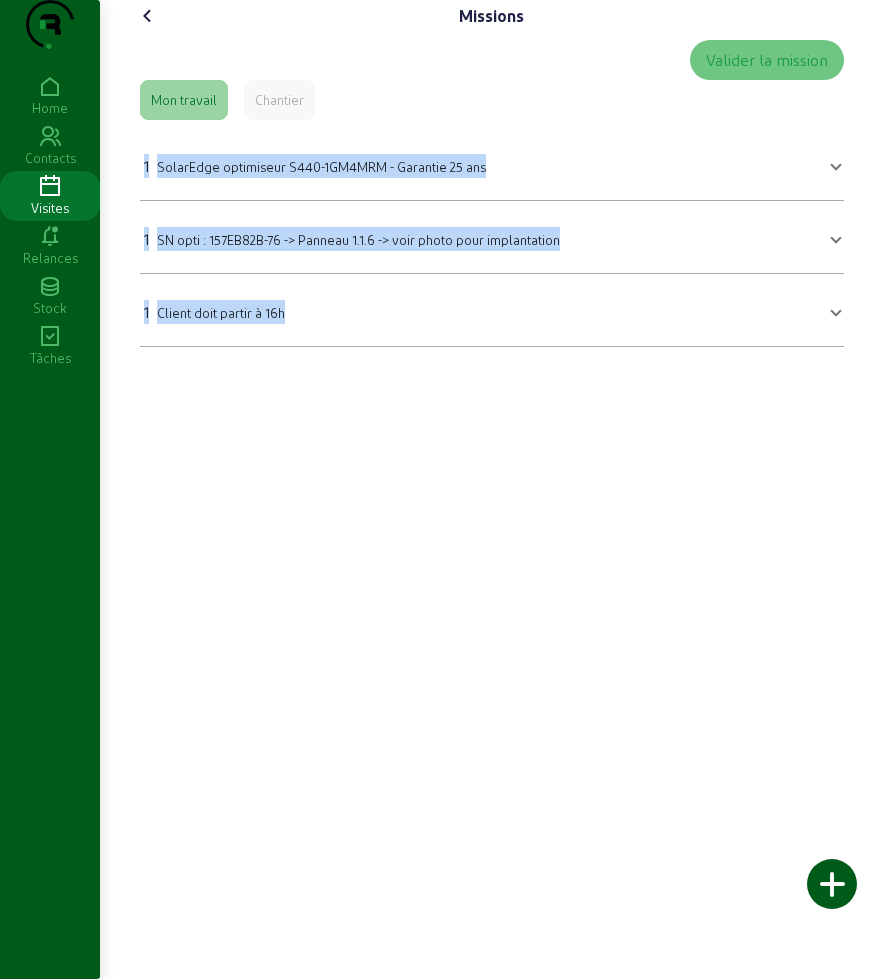 drag, startPoint x: 136, startPoint y: 192, endPoint x: 447, endPoint y: 423, distance: 387.40417 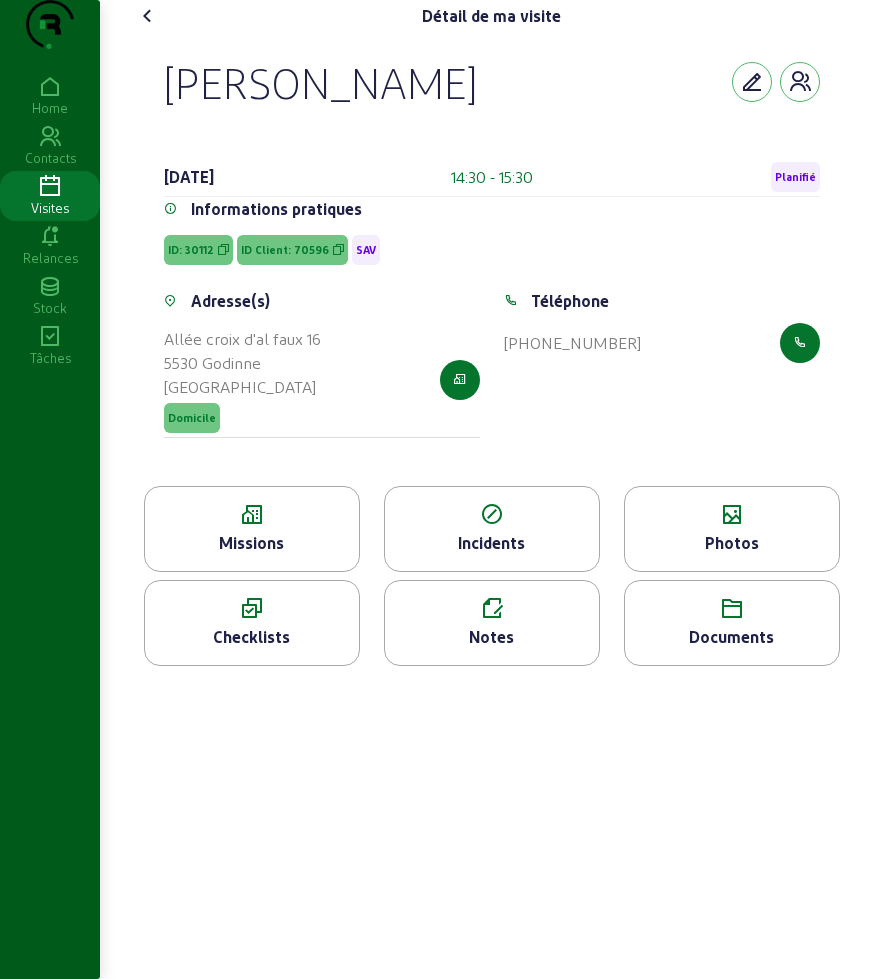 click 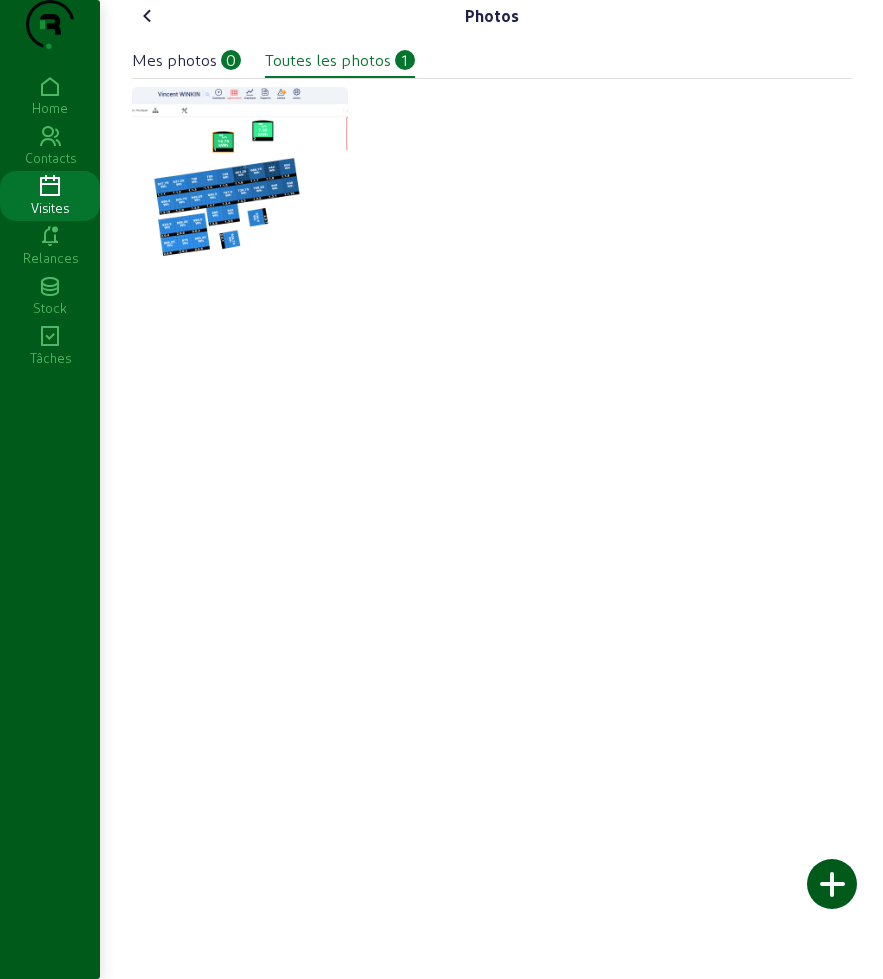 click 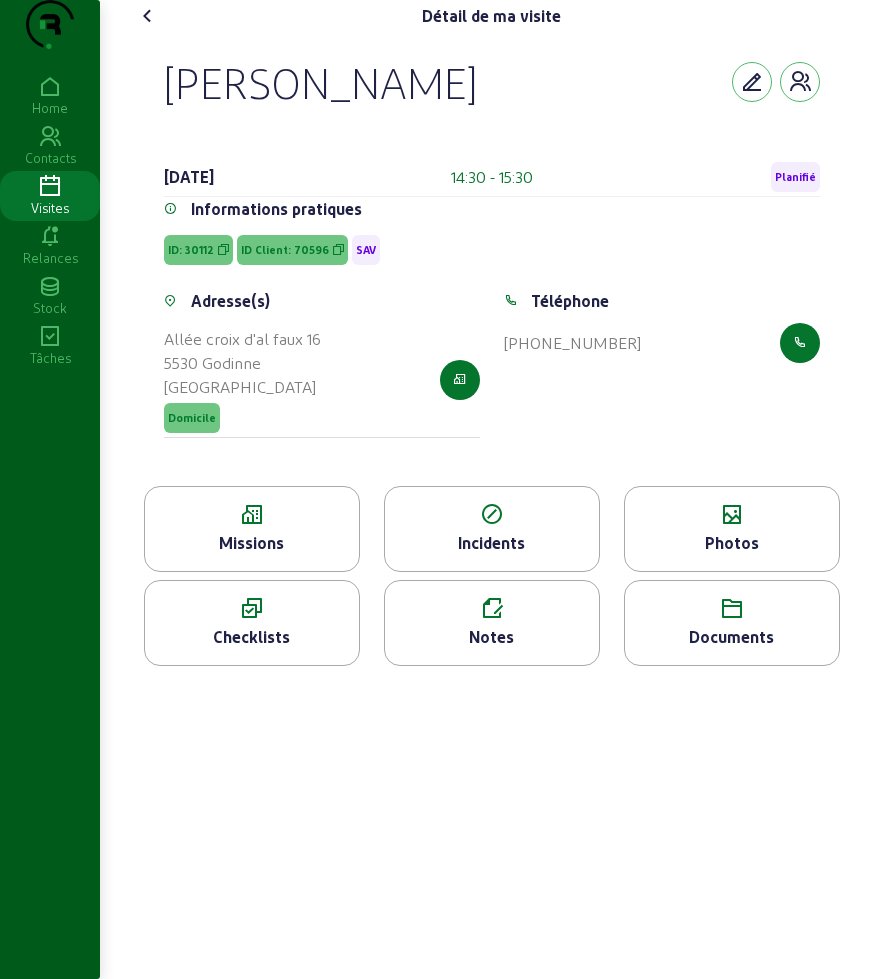 click 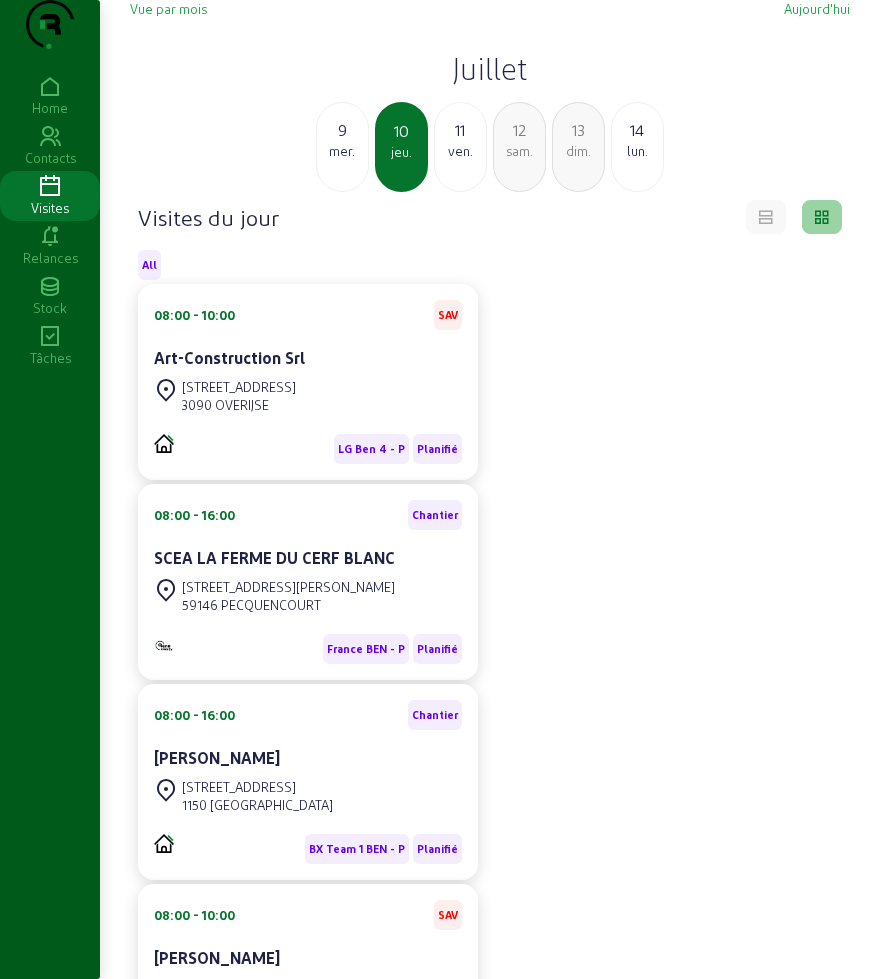 click on "11" 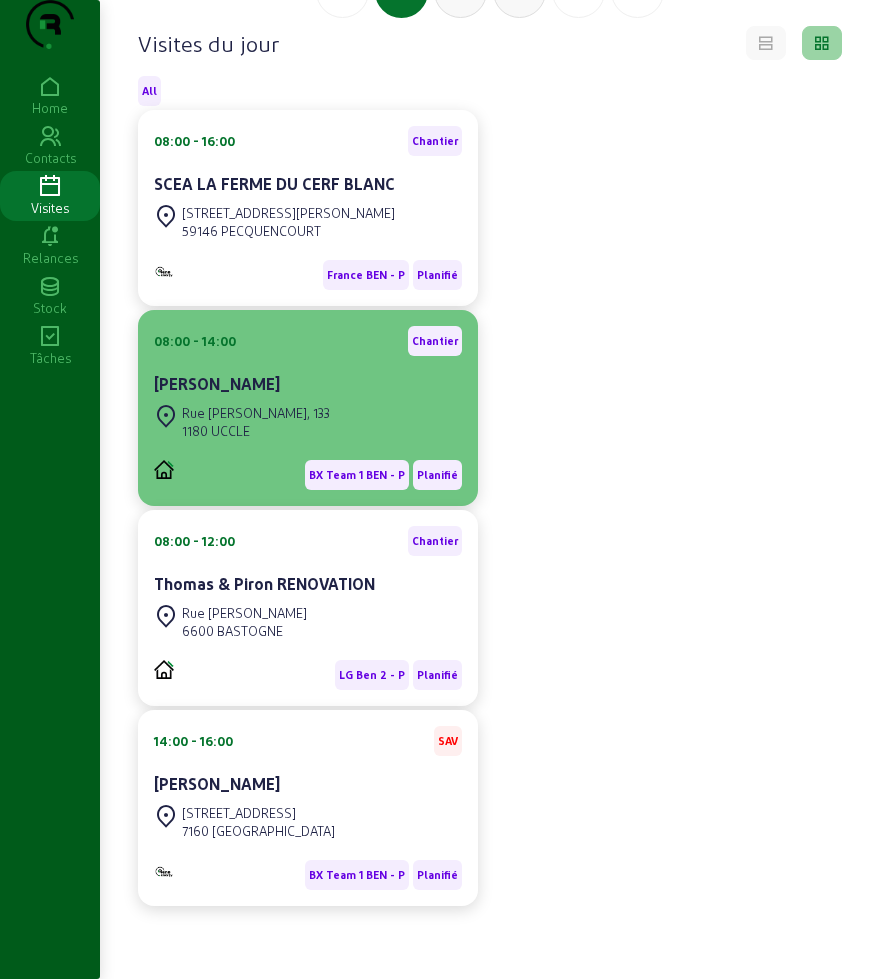 scroll, scrollTop: 214, scrollLeft: 0, axis: vertical 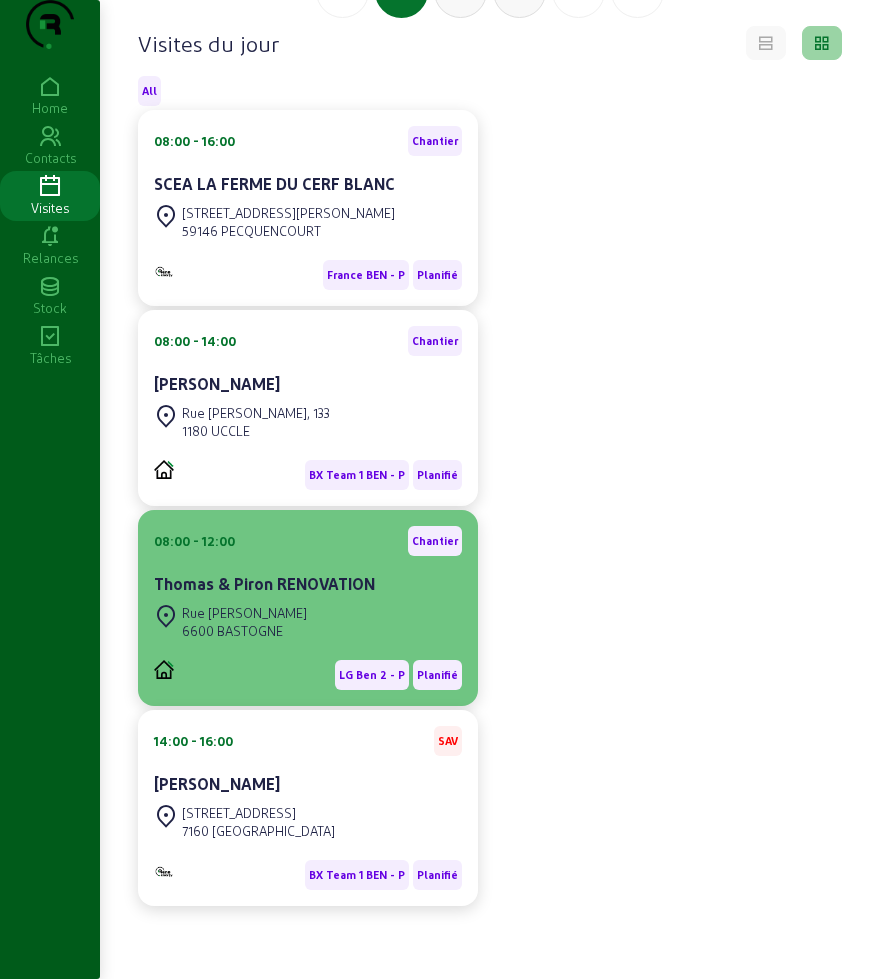 click on "Rue [PERSON_NAME]" 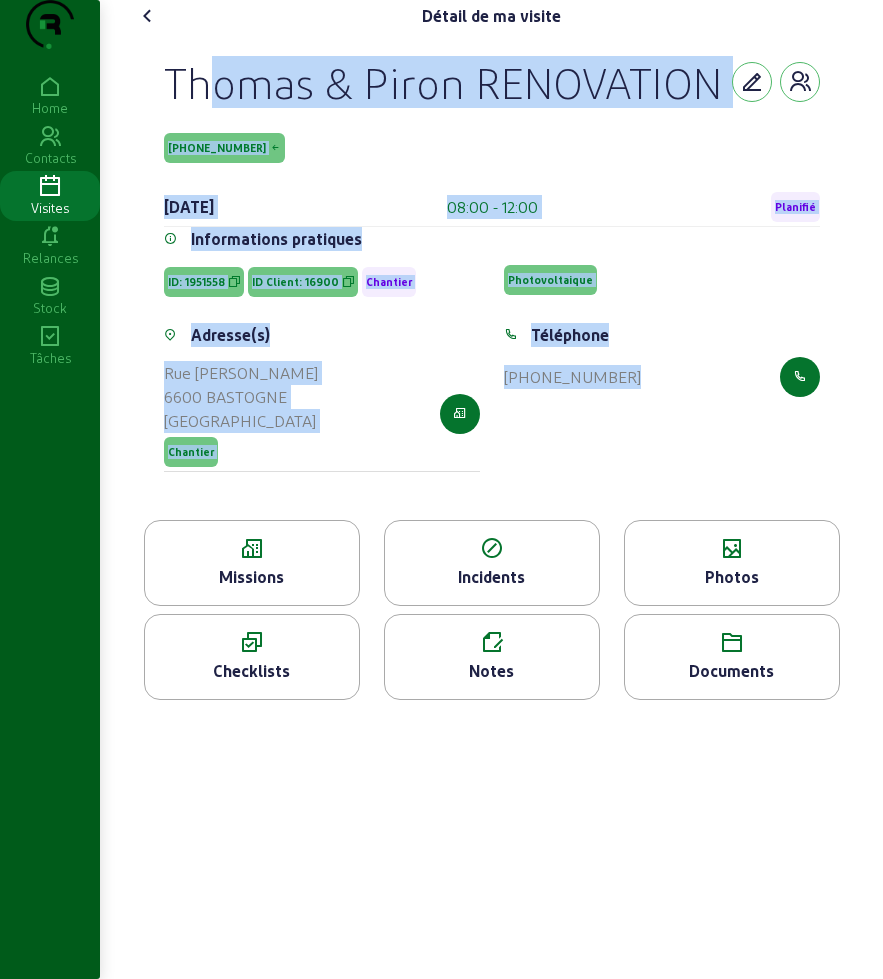drag, startPoint x: 164, startPoint y: 111, endPoint x: 692, endPoint y: 498, distance: 654.6396 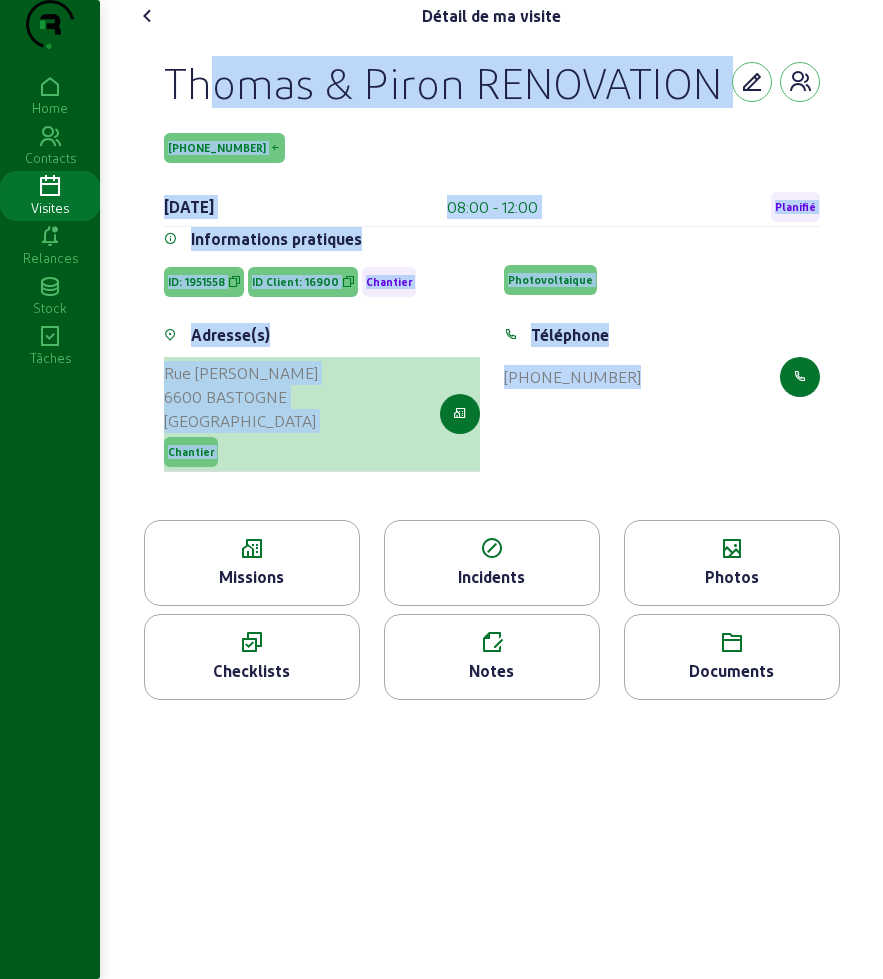 copy on "Thomas & Piron RENOVATION  [PHONE_NUMBER] [DATE]  08:00 - 12:00  Planifié Informations pratiques ID: 1951558 ID Client: 16900 Chantier Photovoltaique  Adresse(s) [STREET_ADDRESS][PERSON_NAME] Chantier Téléphone  [PHONE_NUMBER]" 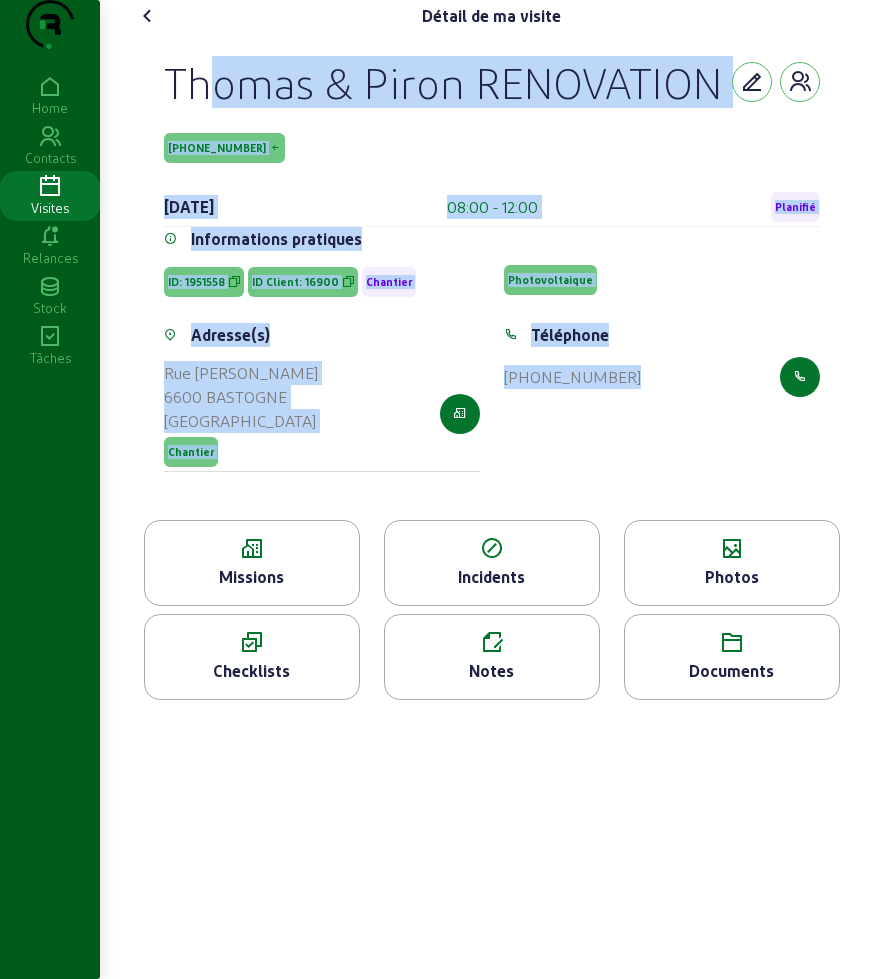 click on "Thomas & Piron RENOVATION  [PHONE_NUMBER] [DATE]  08:00 - 12:00  Planifié Informations pratiques ID: 1951558 ID Client: 16900 Chantier Photovoltaique  Adresse(s) [STREET_ADDRESS][PERSON_NAME] Chantier Téléphone  [PHONE_NUMBER]" 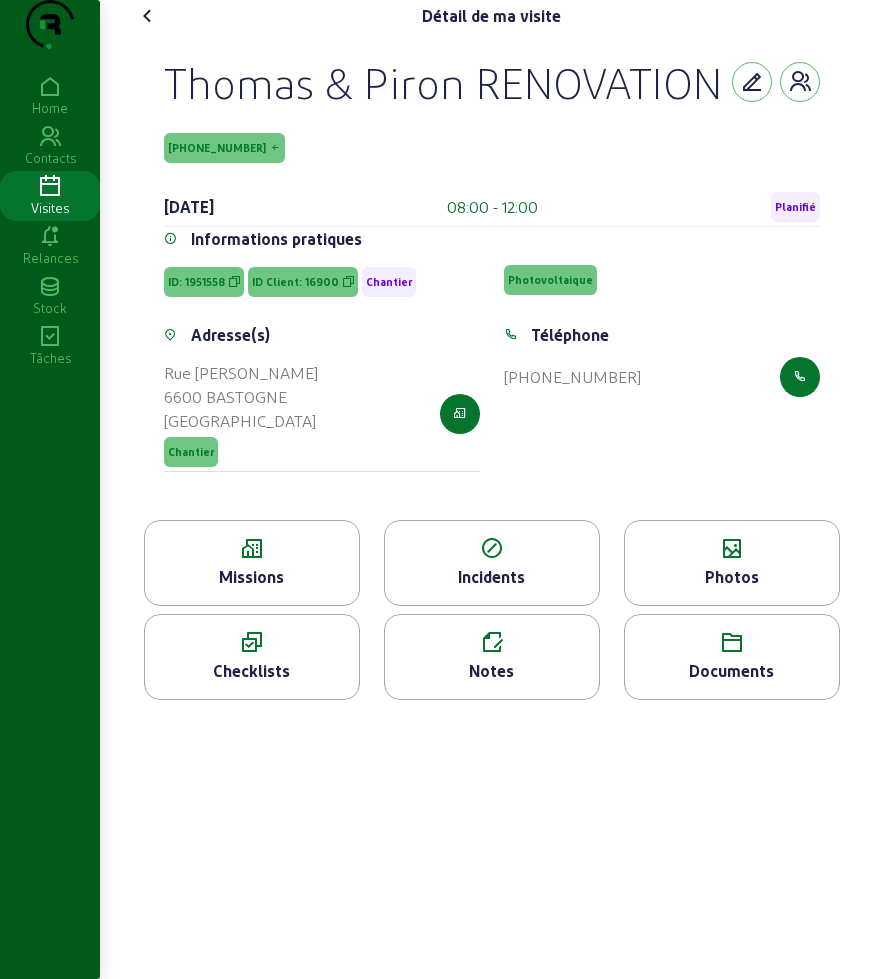 click on "Missions" 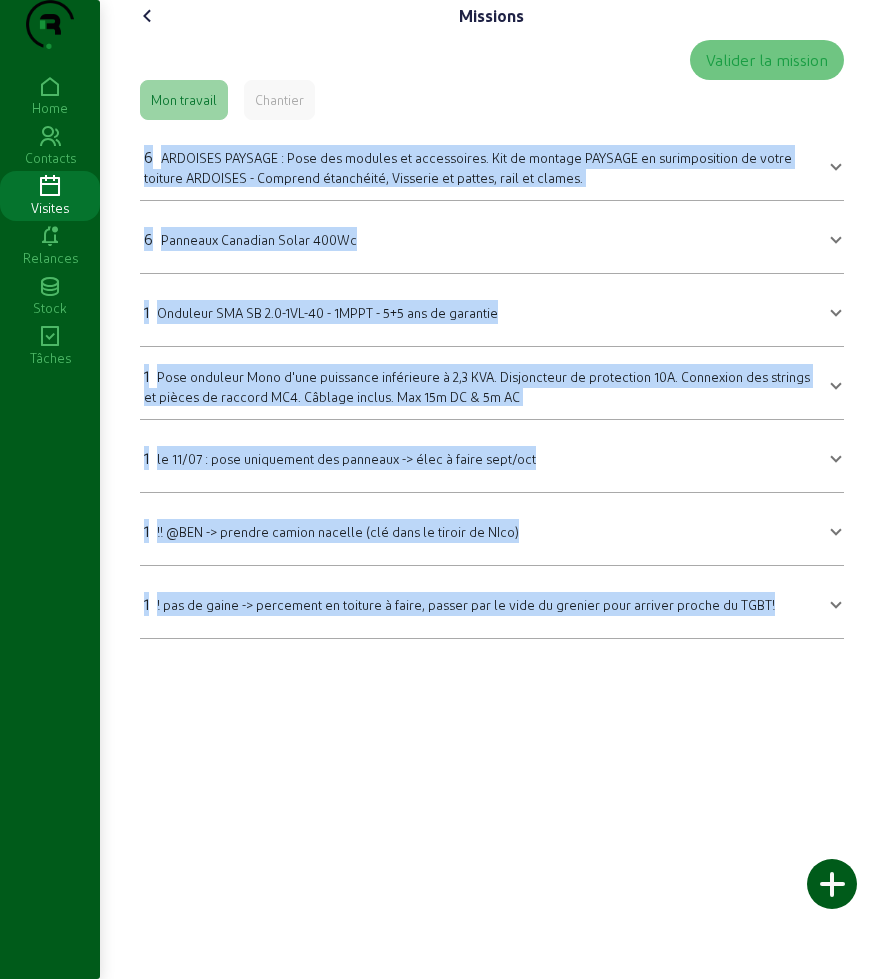 drag, startPoint x: 138, startPoint y: 187, endPoint x: 798, endPoint y: 736, distance: 858.4876 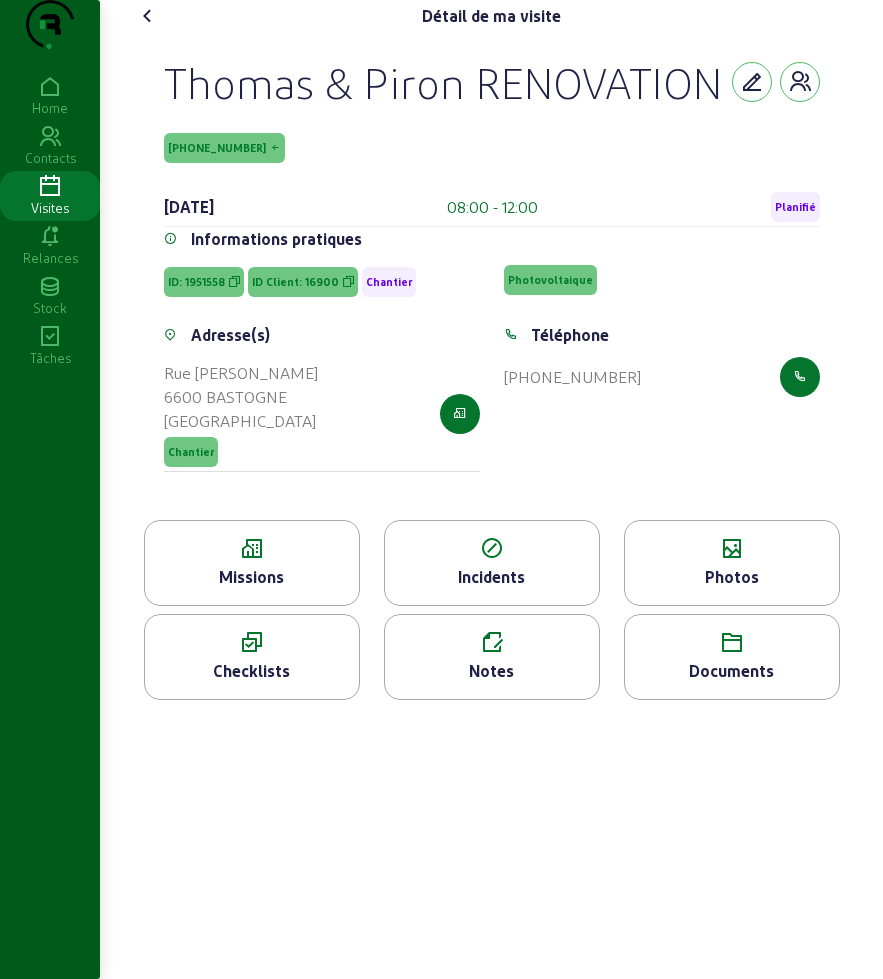 click on "Photos" 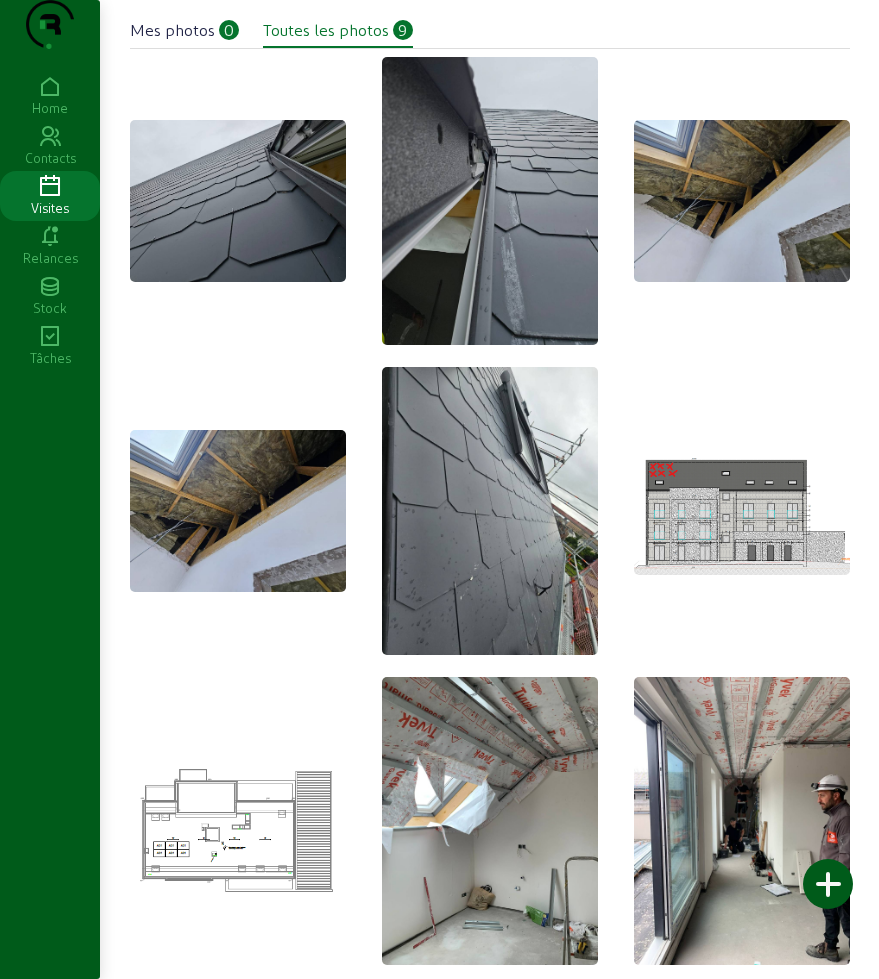scroll, scrollTop: 70, scrollLeft: 0, axis: vertical 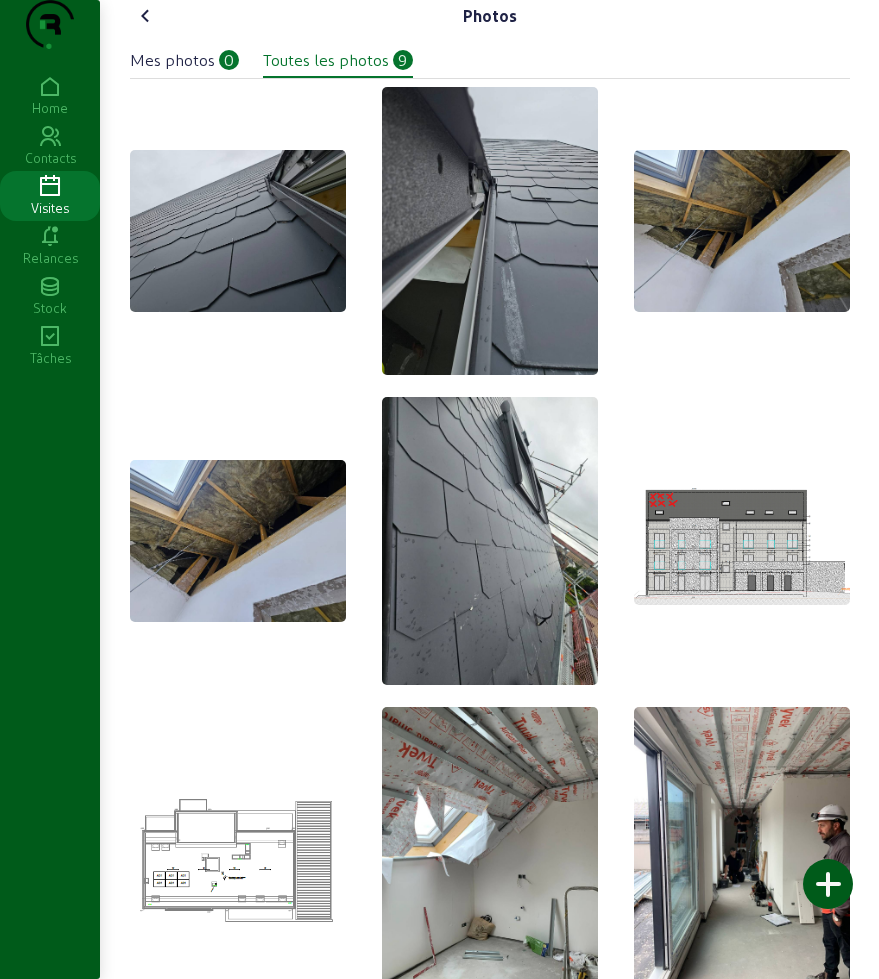 click on "Photos   Mes photos   0   Toutes les photos   9" 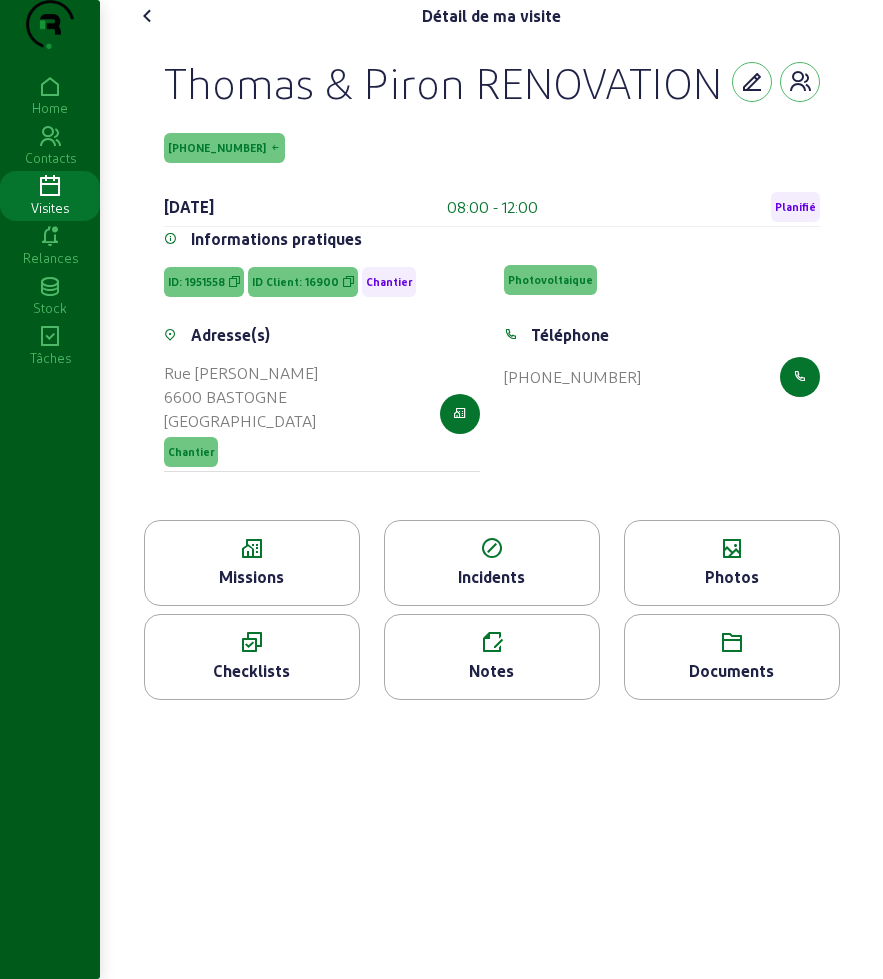 click on "Documents" 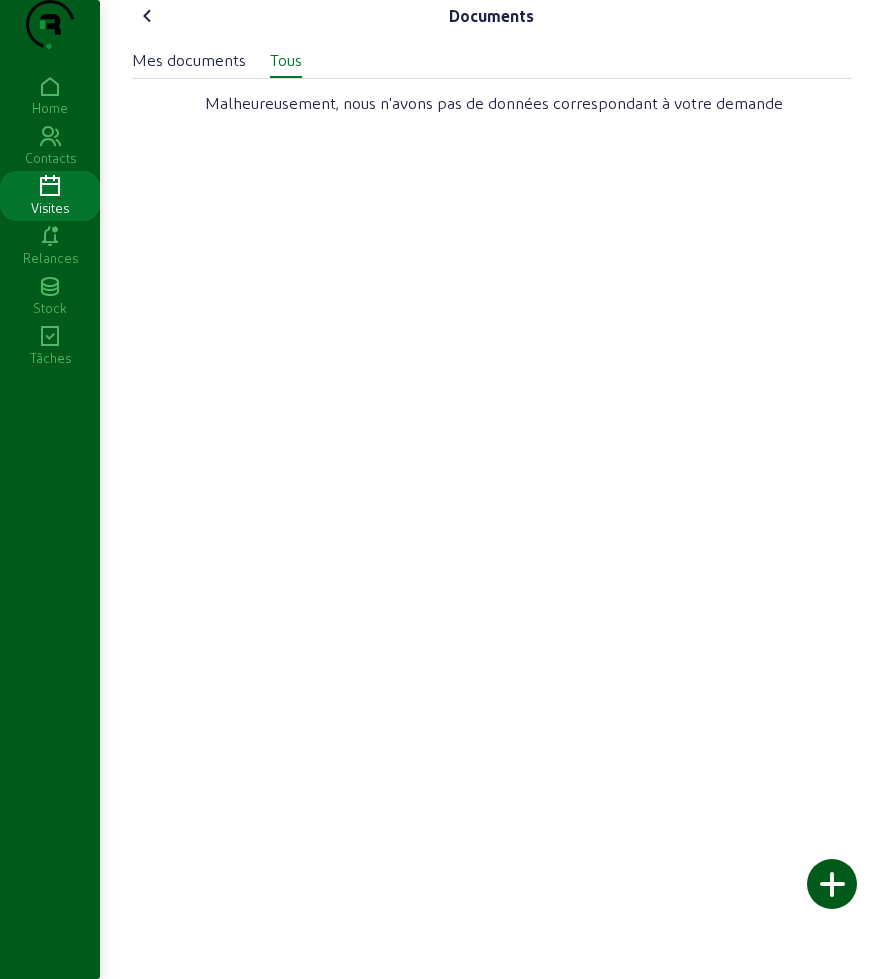click 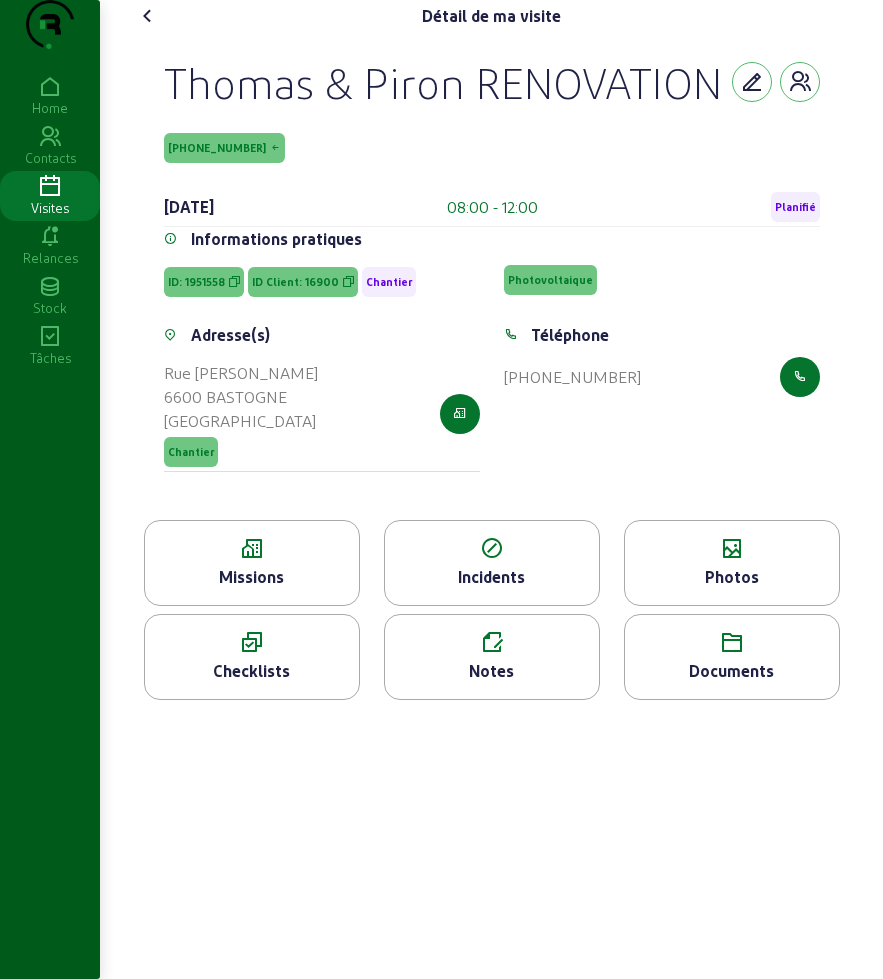 click 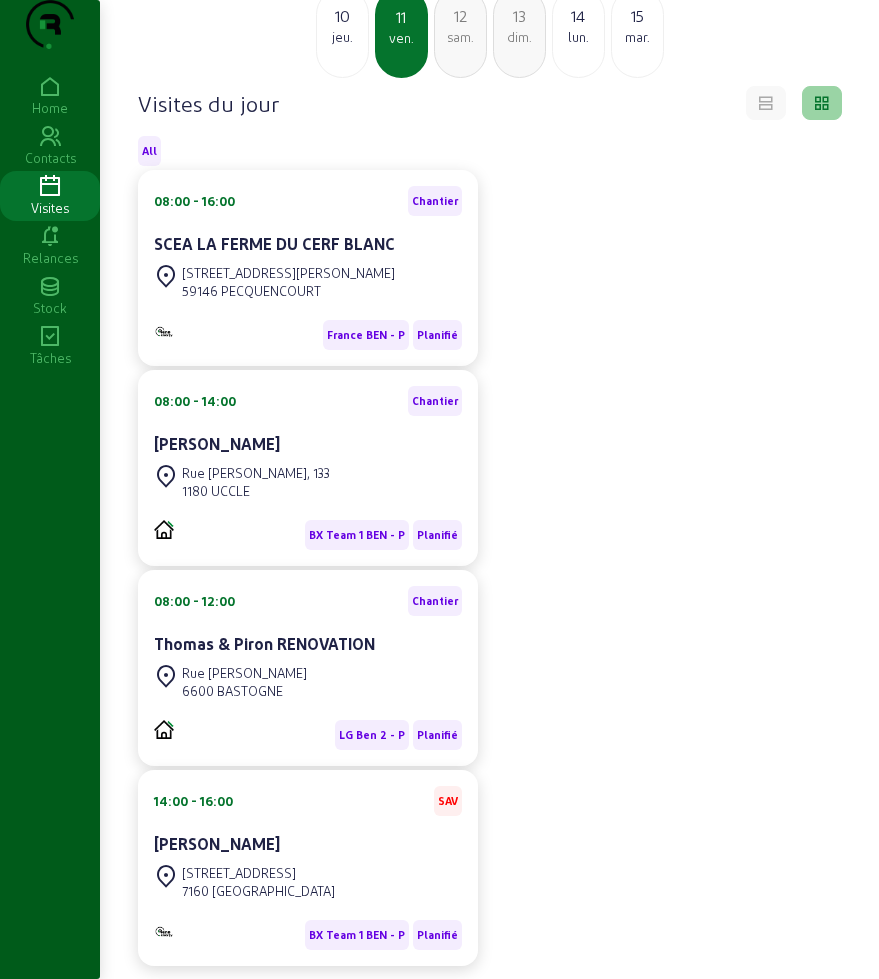scroll, scrollTop: 214, scrollLeft: 0, axis: vertical 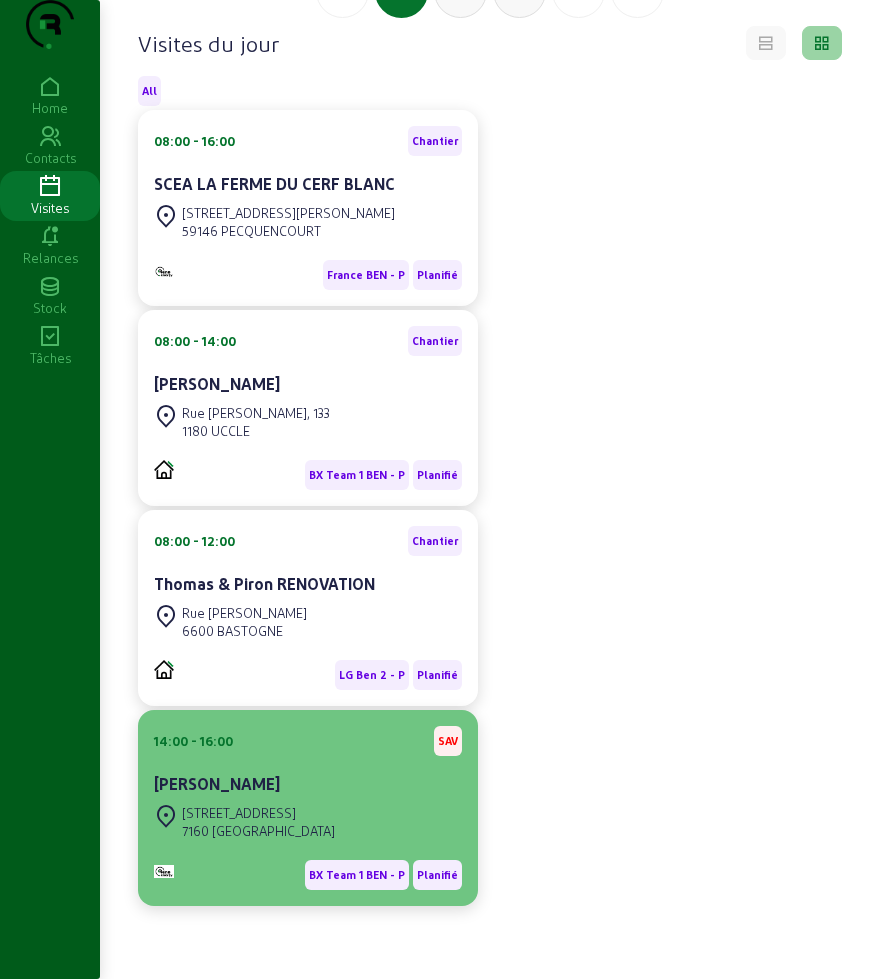 click on "[PERSON_NAME]" 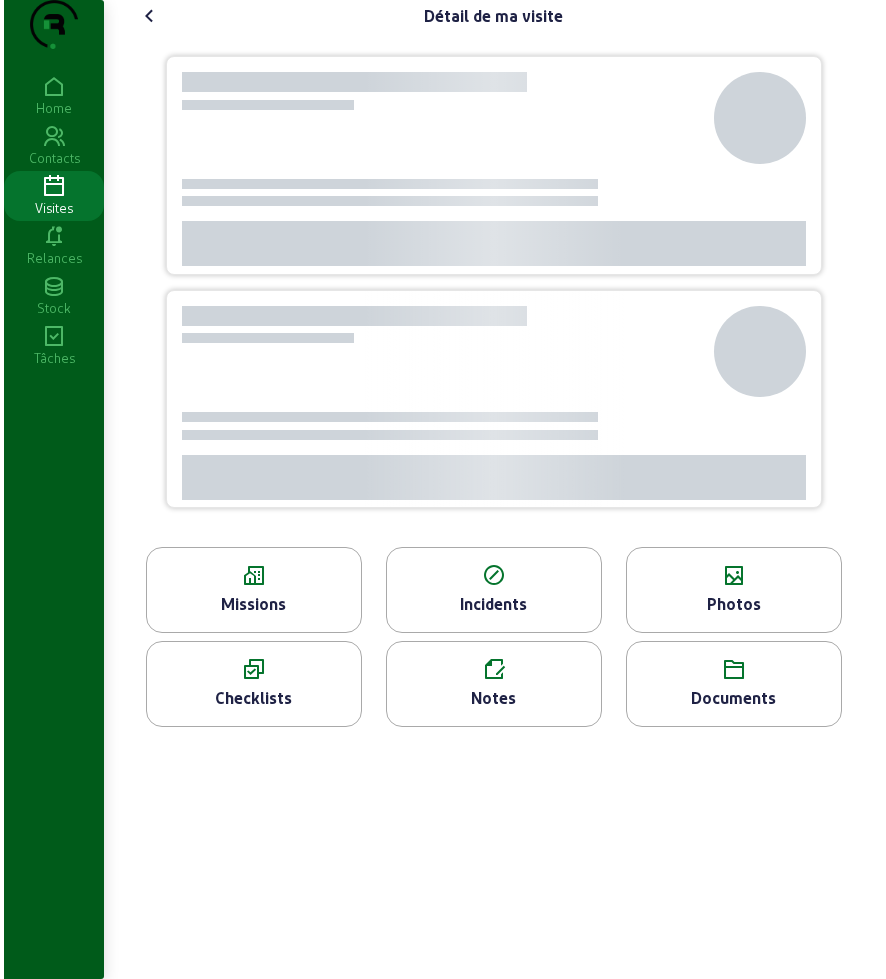 scroll, scrollTop: 0, scrollLeft: 0, axis: both 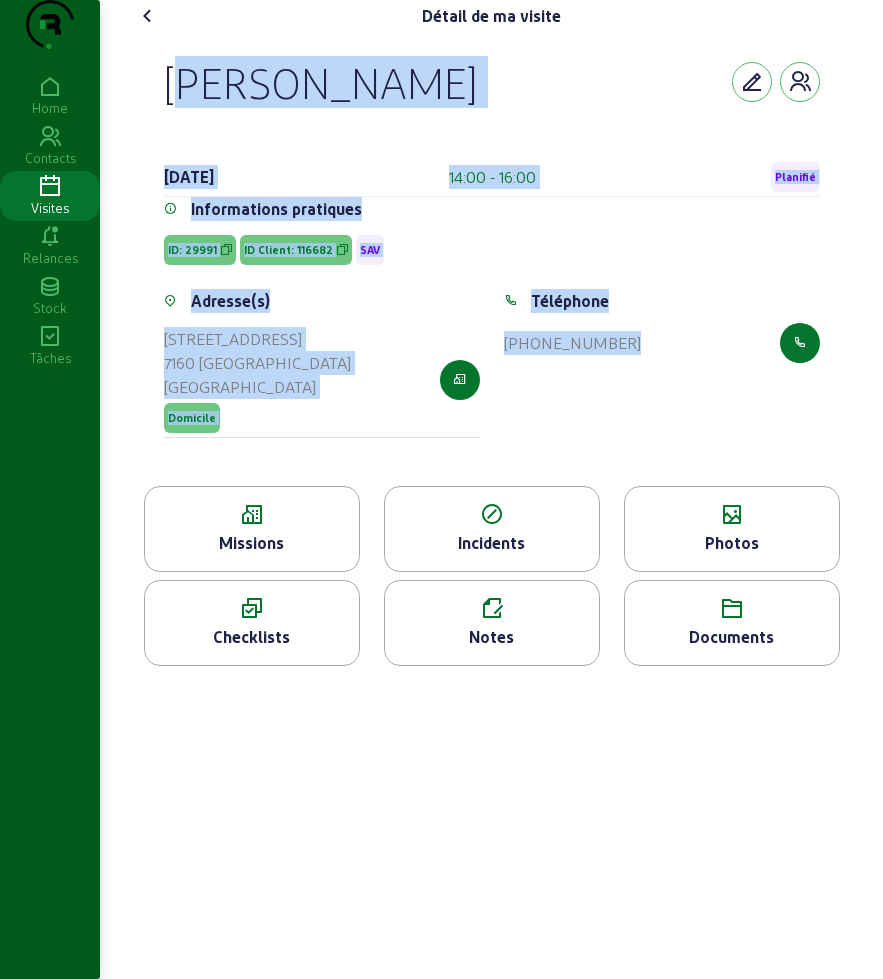 drag, startPoint x: 145, startPoint y: 112, endPoint x: 710, endPoint y: 463, distance: 665.1511 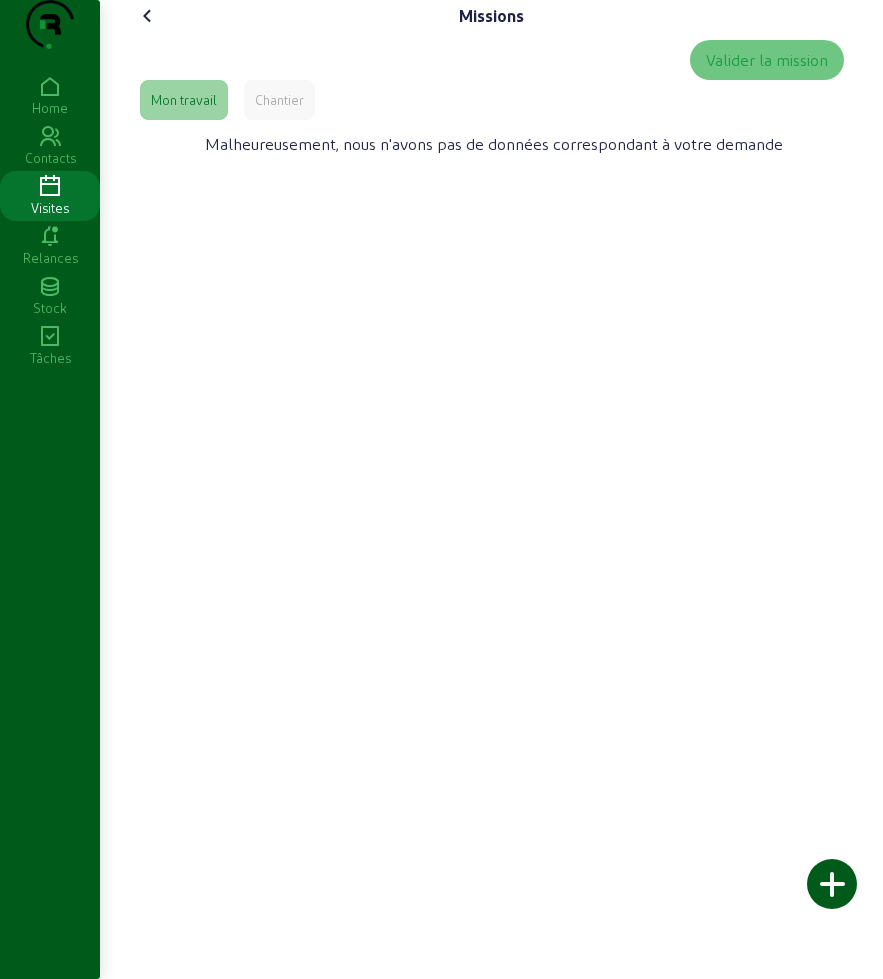 click on "Chantier" 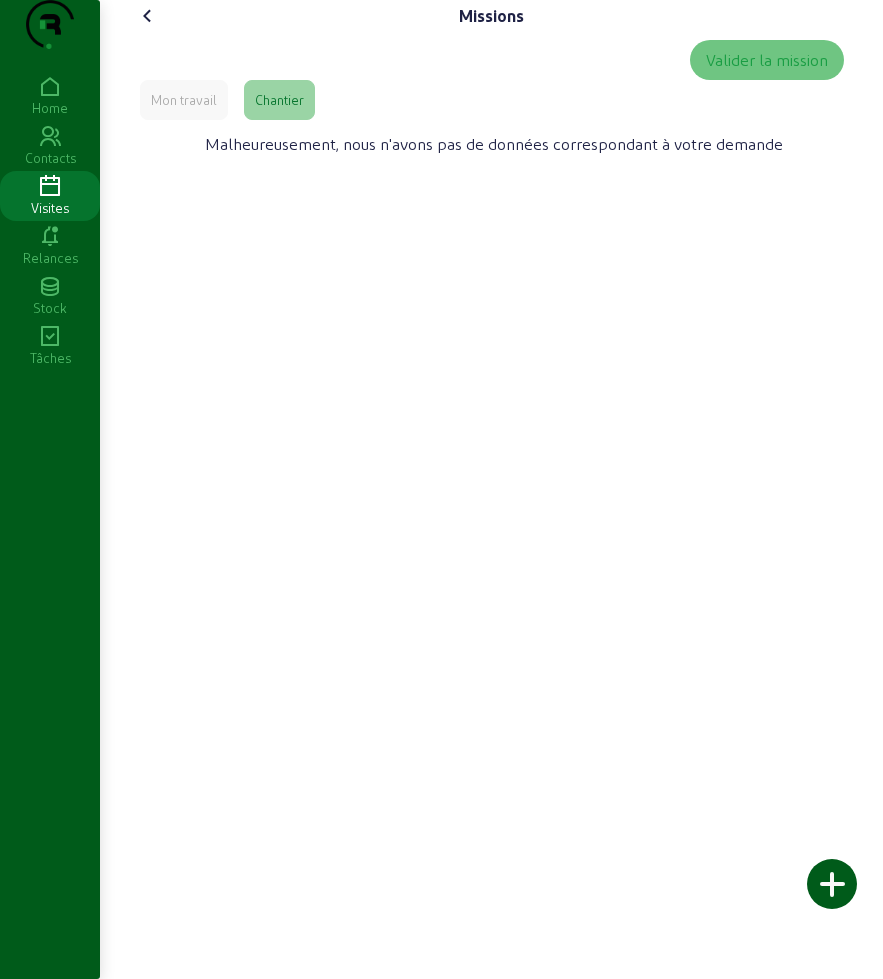 click on "Mon travail" 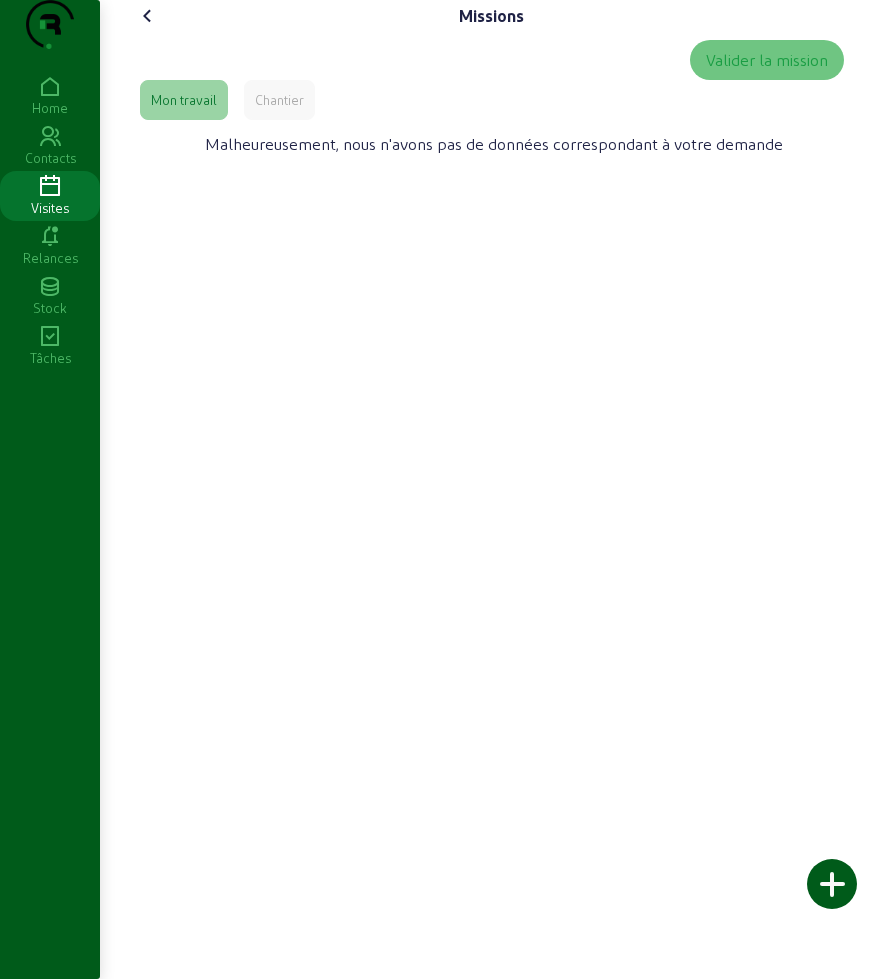 click on "Chantier" 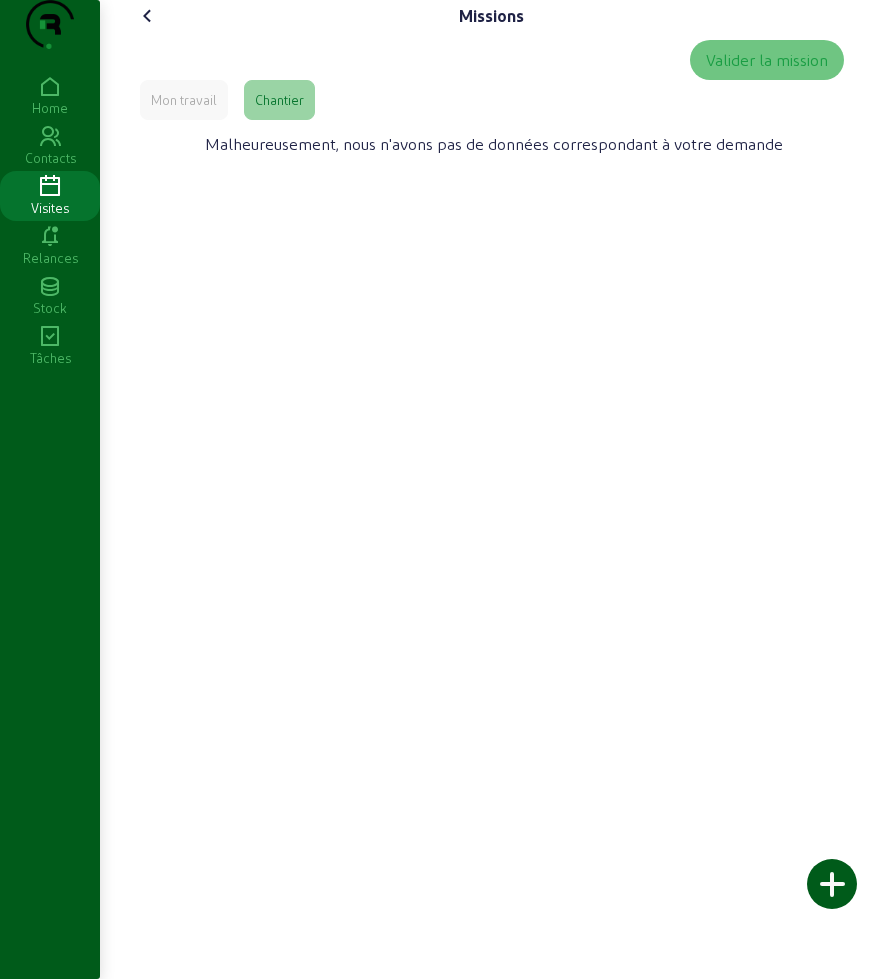 click 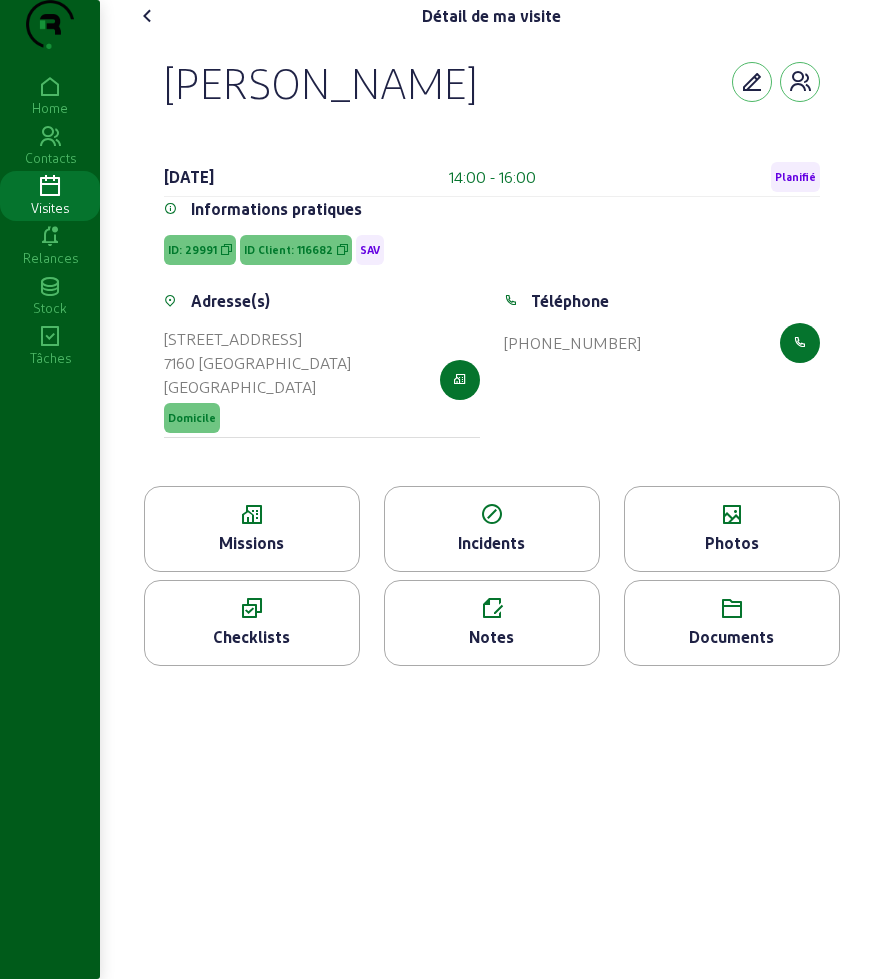 click on "Photos" 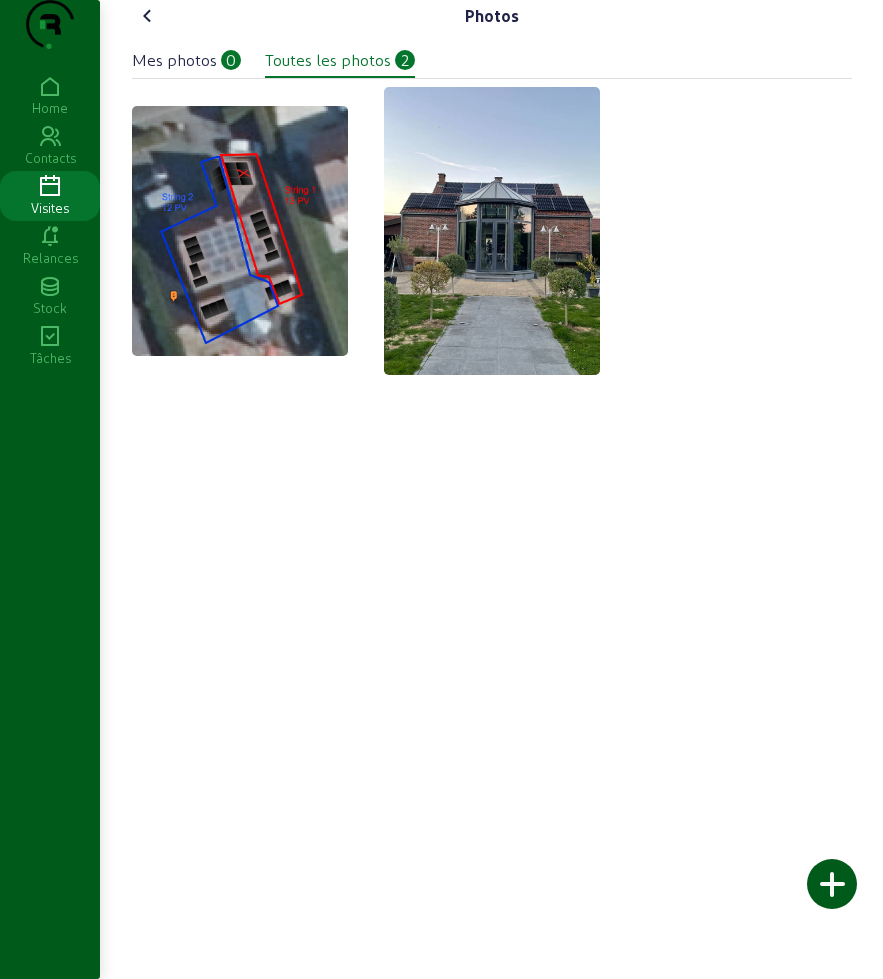 click 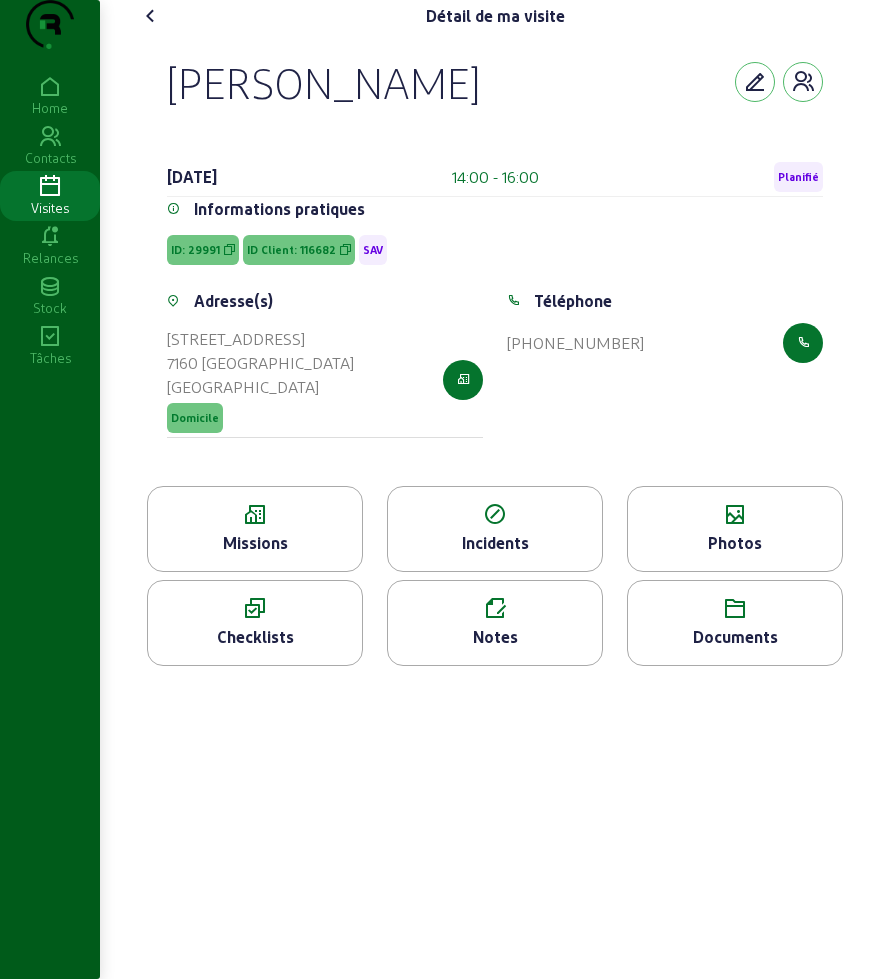 click 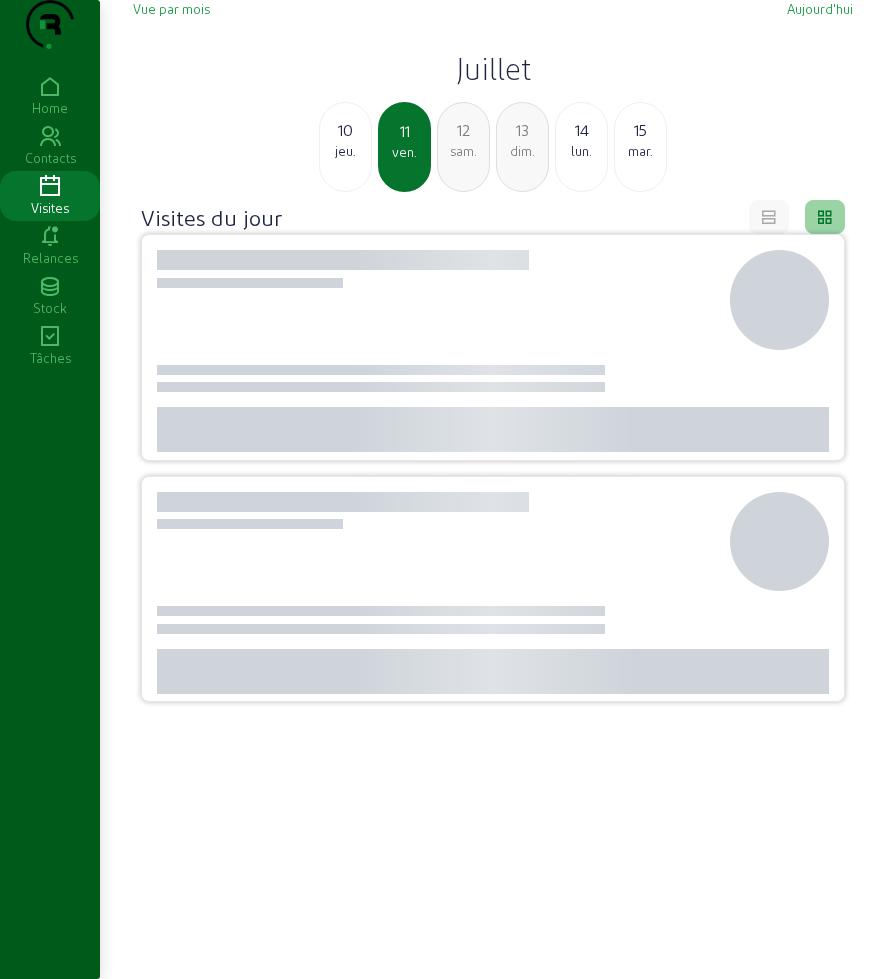 click on "10" 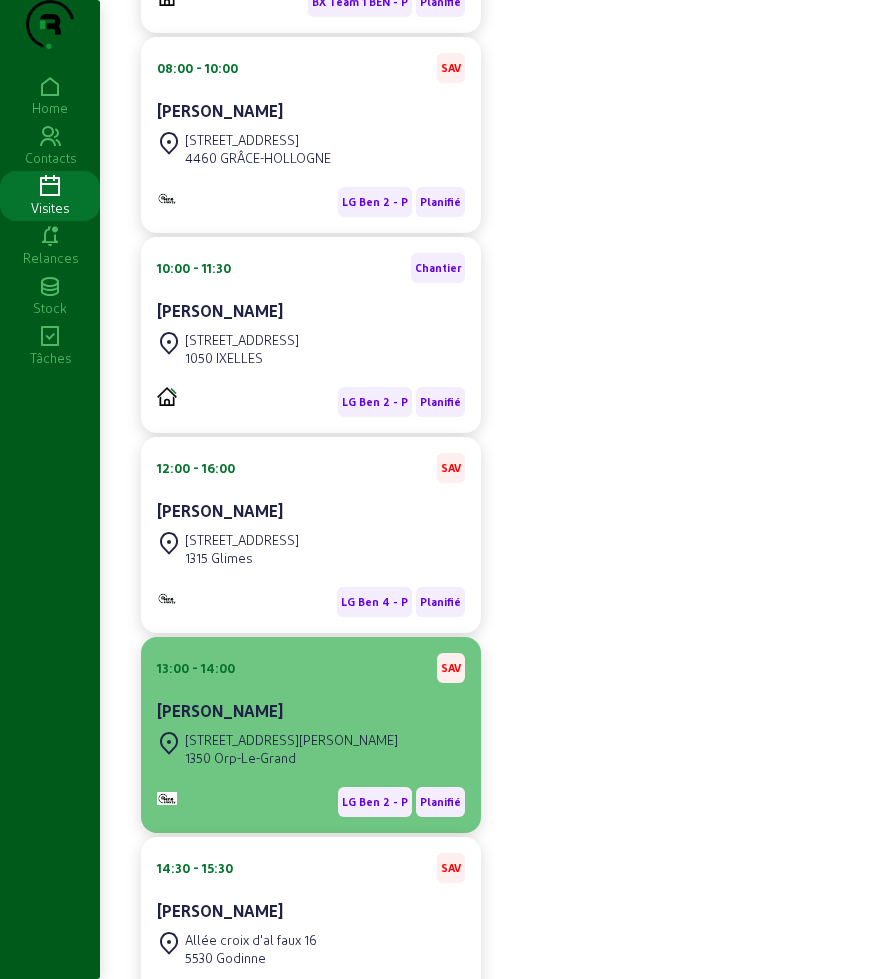 scroll, scrollTop: 1000, scrollLeft: 0, axis: vertical 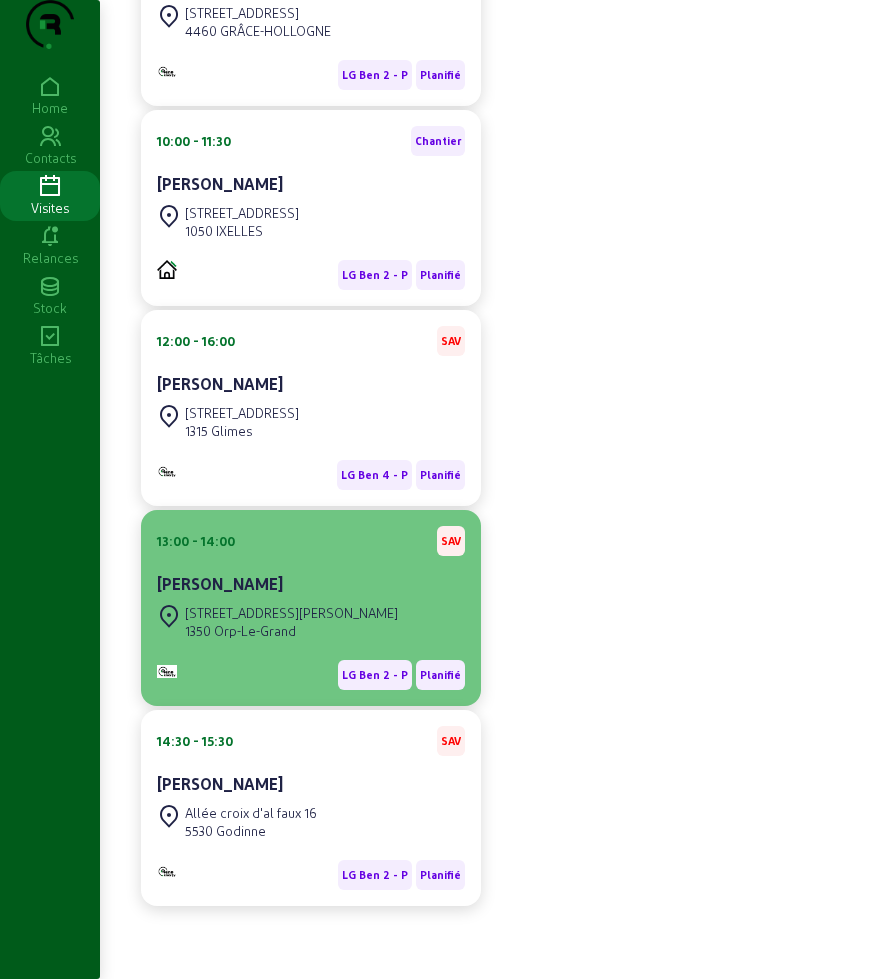 click on "[STREET_ADDRESS][PERSON_NAME]" 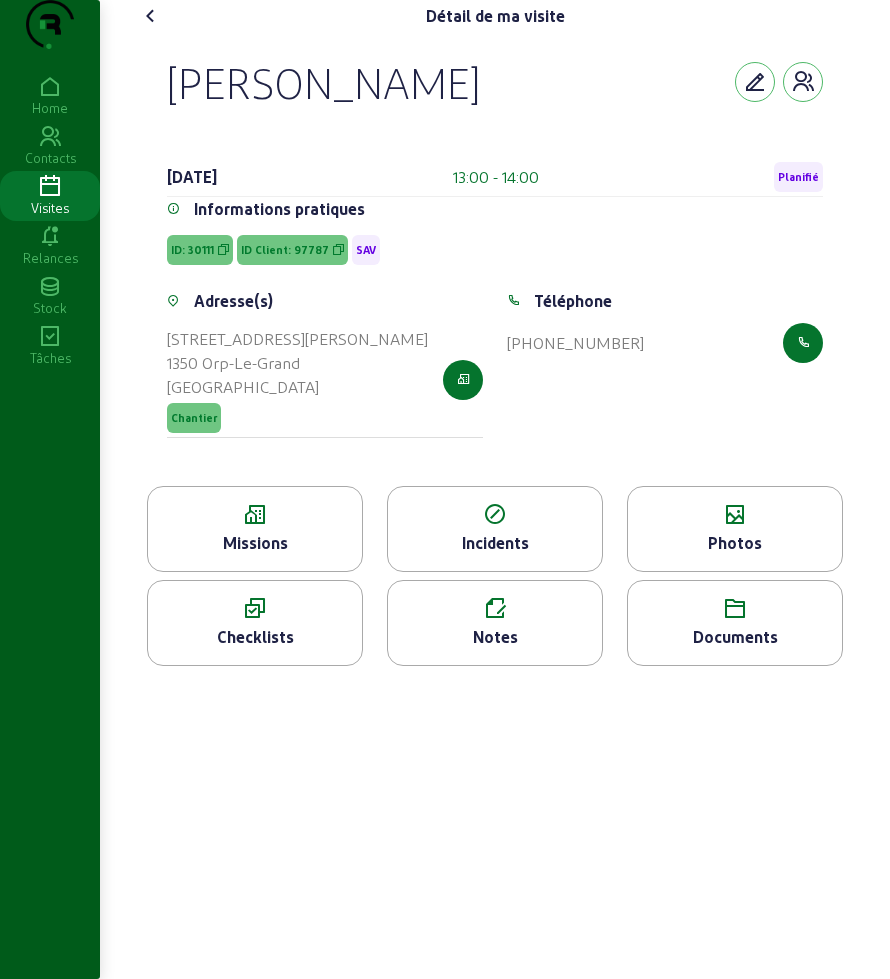 click on "Missions" 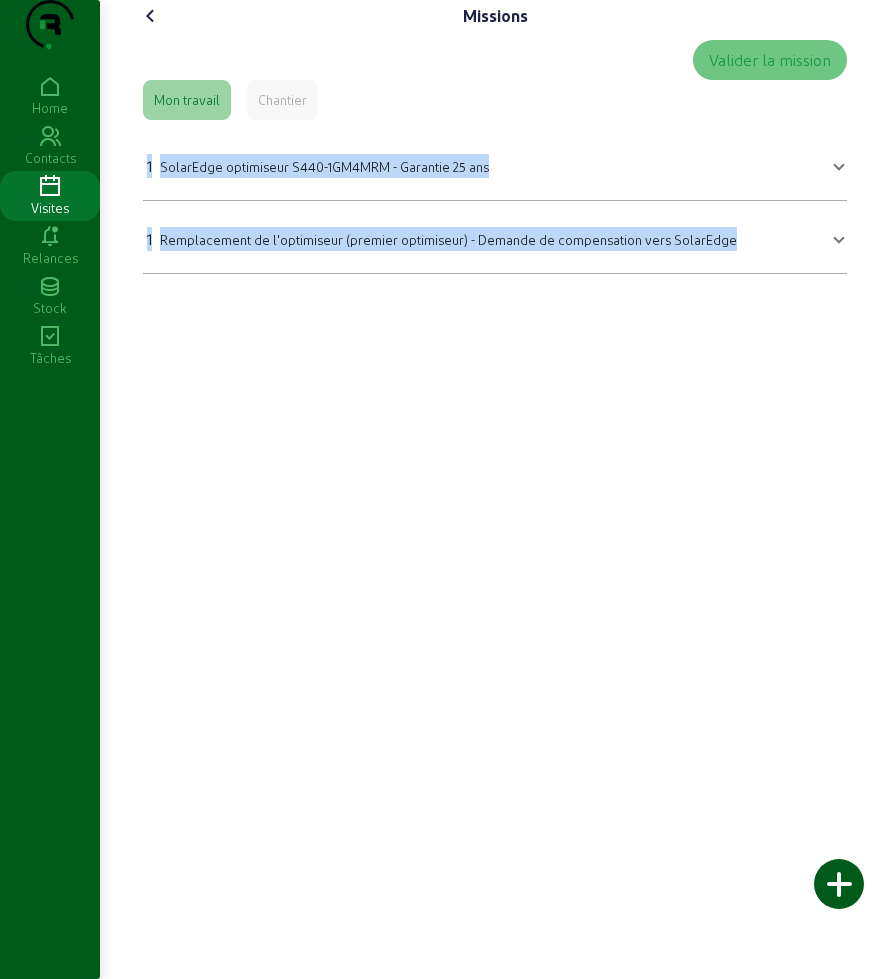 drag, startPoint x: 132, startPoint y: 190, endPoint x: 827, endPoint y: 338, distance: 710.58356 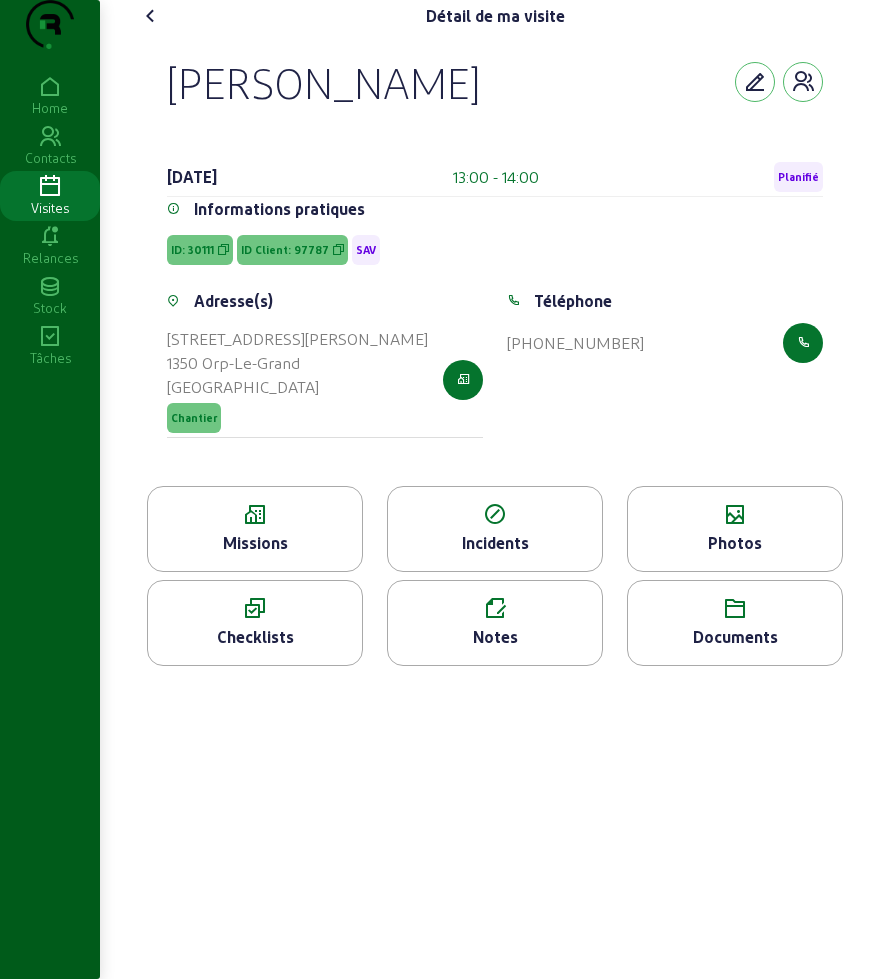 click on "Détail de ma visite" 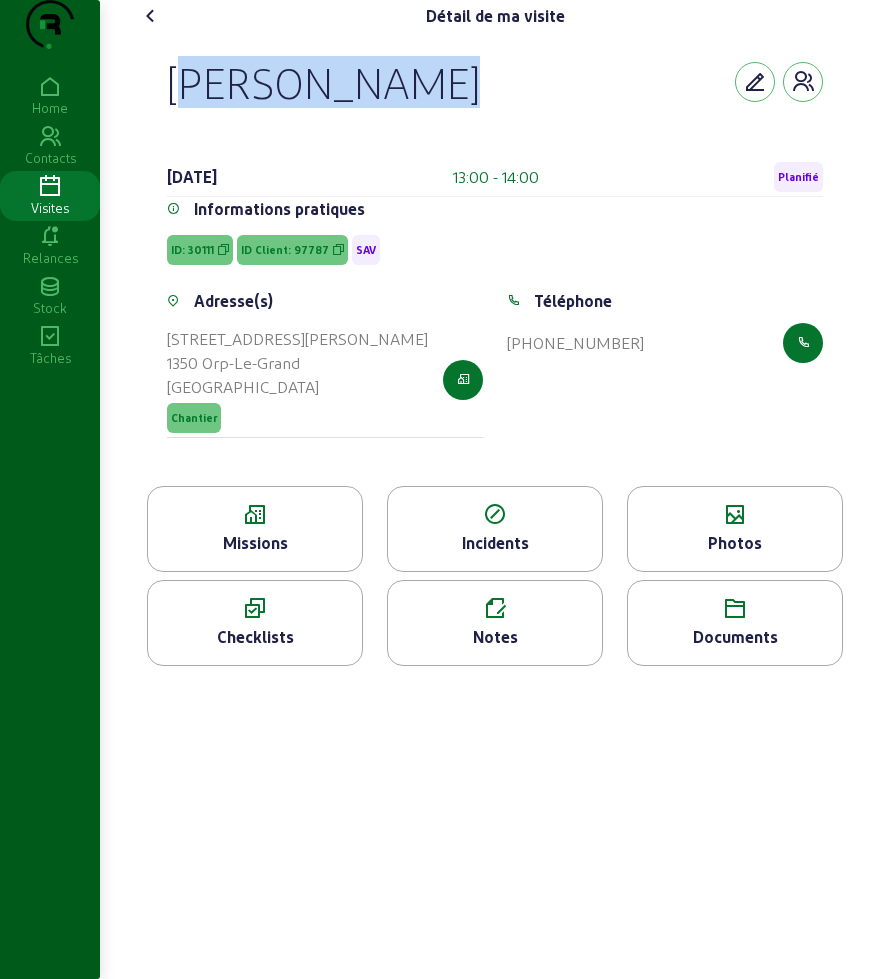 drag, startPoint x: 189, startPoint y: 117, endPoint x: 679, endPoint y: 132, distance: 490.22955 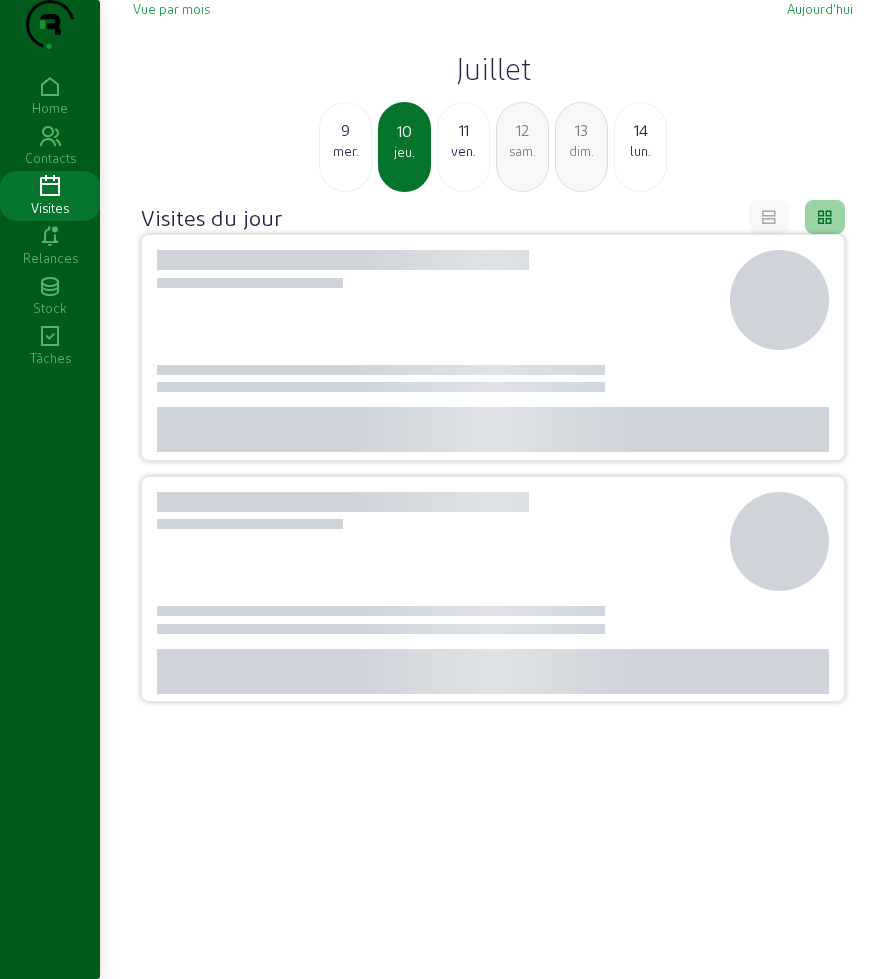 click on "Vue par mois   [DATE]   [DATE] mer. 10 jeu. 11 ven. 12 sam. 13 dim. 14 lun." 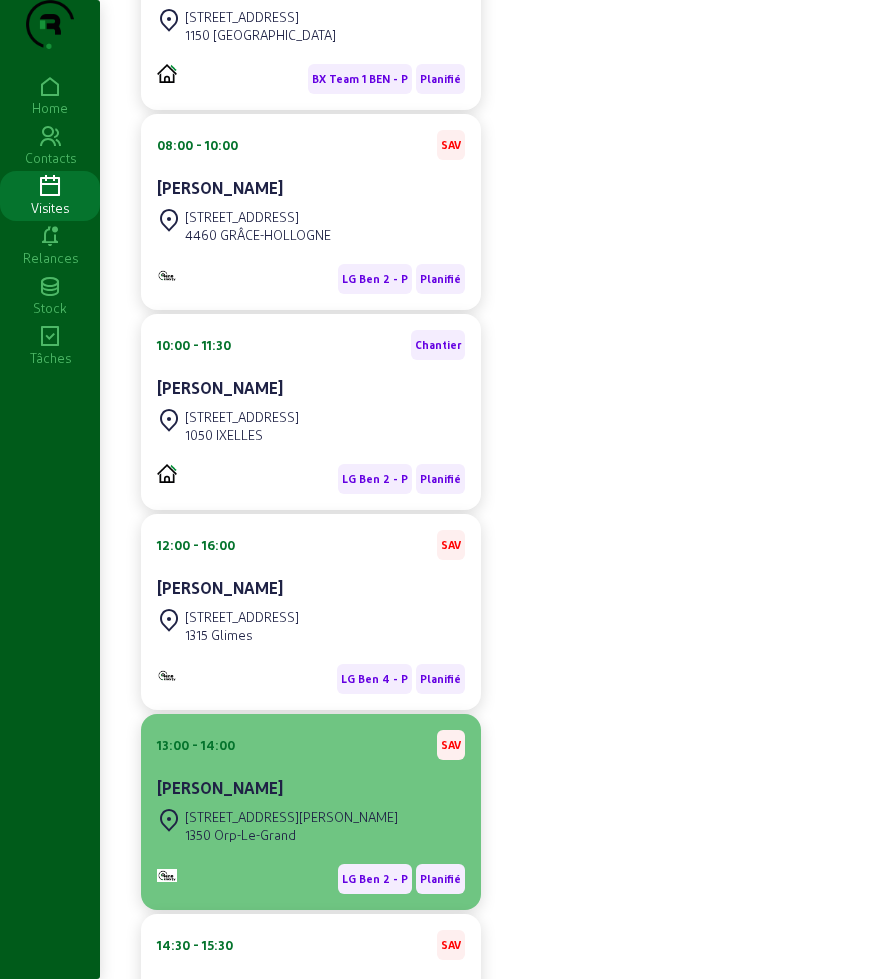 scroll, scrollTop: 1000, scrollLeft: 0, axis: vertical 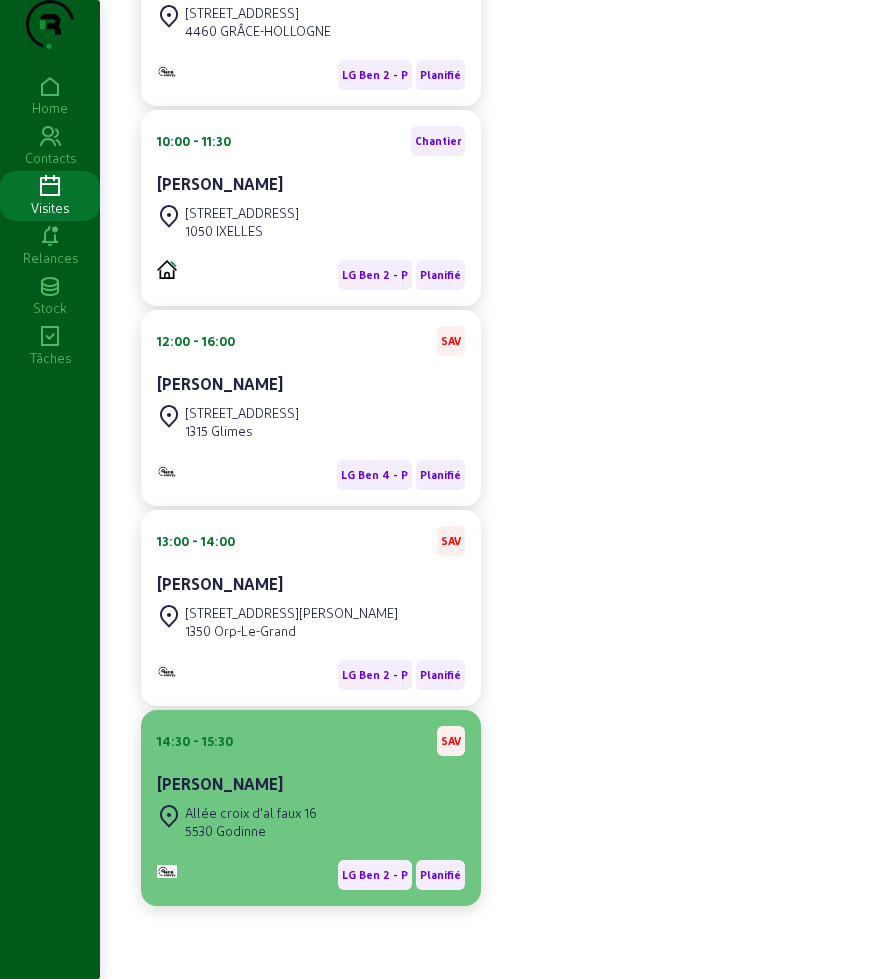 click on "[PERSON_NAME]" 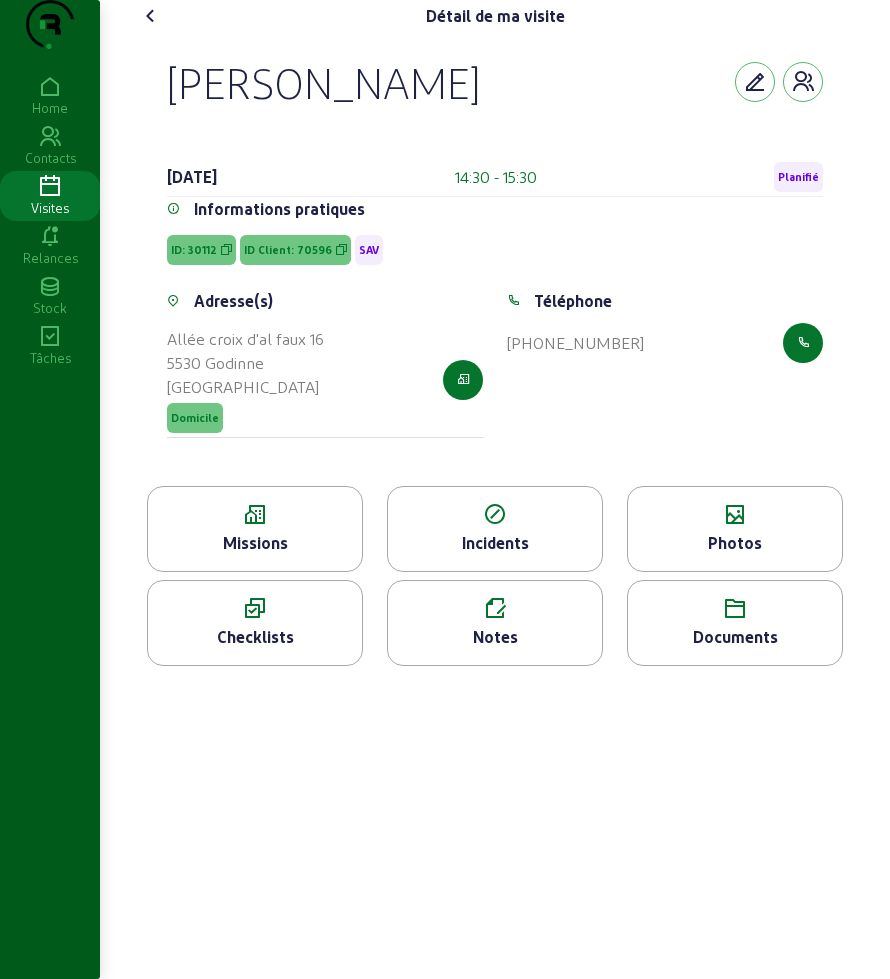 click on "Missions" 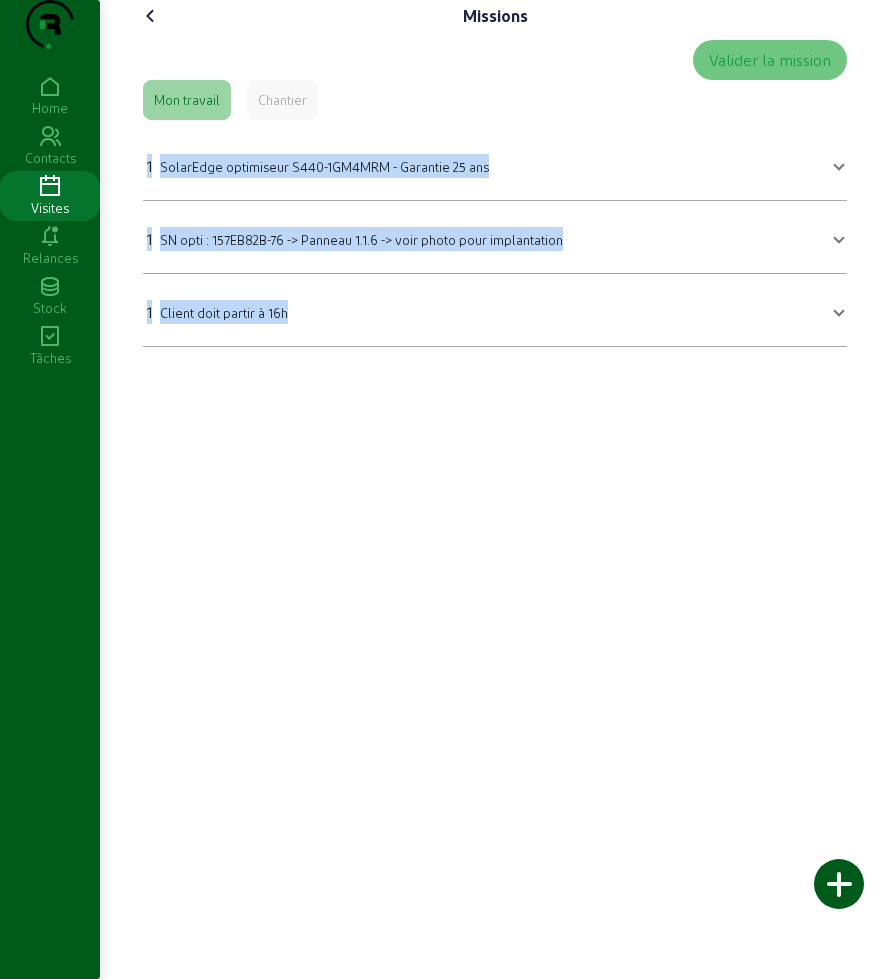 drag, startPoint x: 142, startPoint y: 204, endPoint x: 346, endPoint y: 351, distance: 251.44582 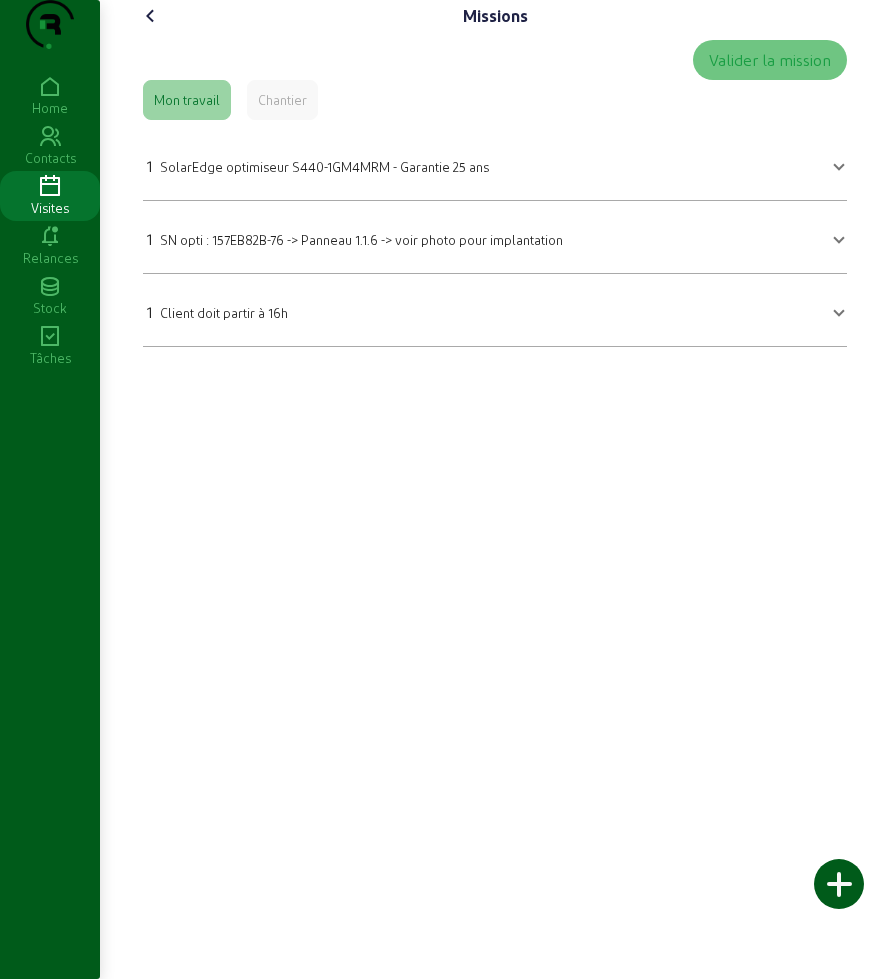click on "Missions   Valider la mission   Mon travail   Chantier  1 SolarEdge optimiseur S440-1GM4MRM - Garantie 25 ans SolarEdge optimiseur S440-1GM4MRM - Garantie 25 ans       Quantité 1  Sauvegarder  1 SN opti : 157EB82B-76 -> Panneau 1.1.6 -> voir photo pour implantation SN opti : 157EB82B-76 -> Panneau 1.1.6 -> voir photo pour implantation       Quantité 1  Sauvegarder  1 Client doit partir à 16h Client doit partir à 16h       Quantité 1  Sauvegarder" 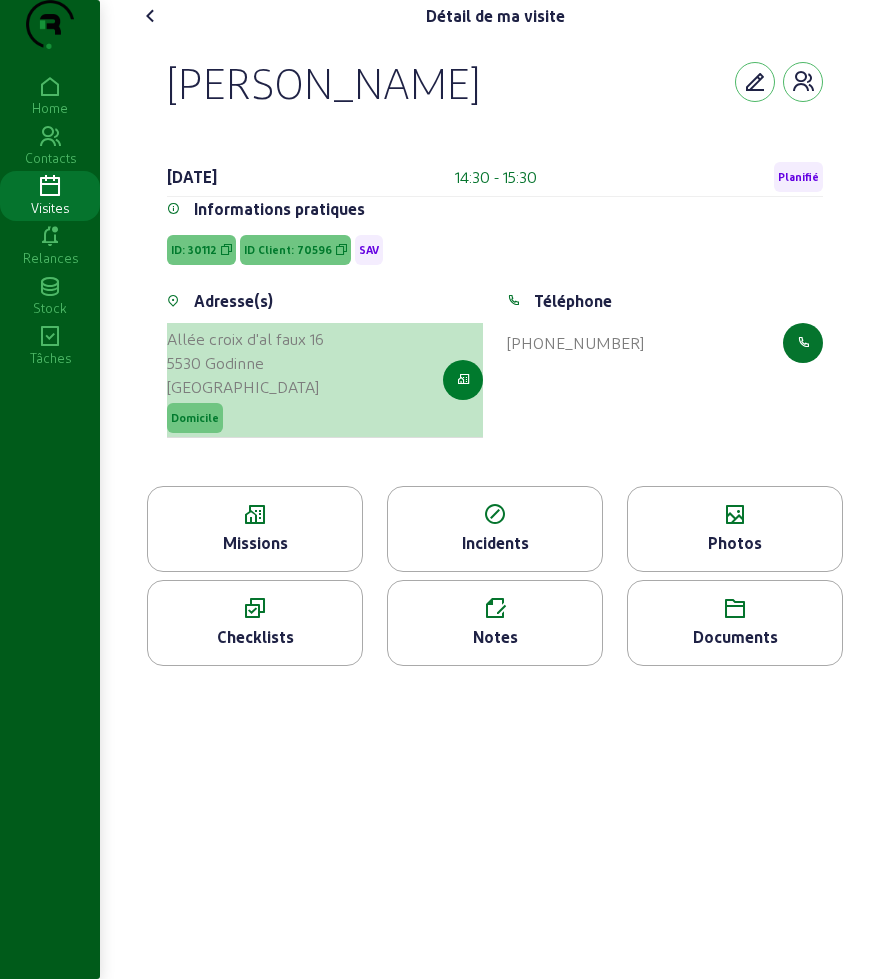 click 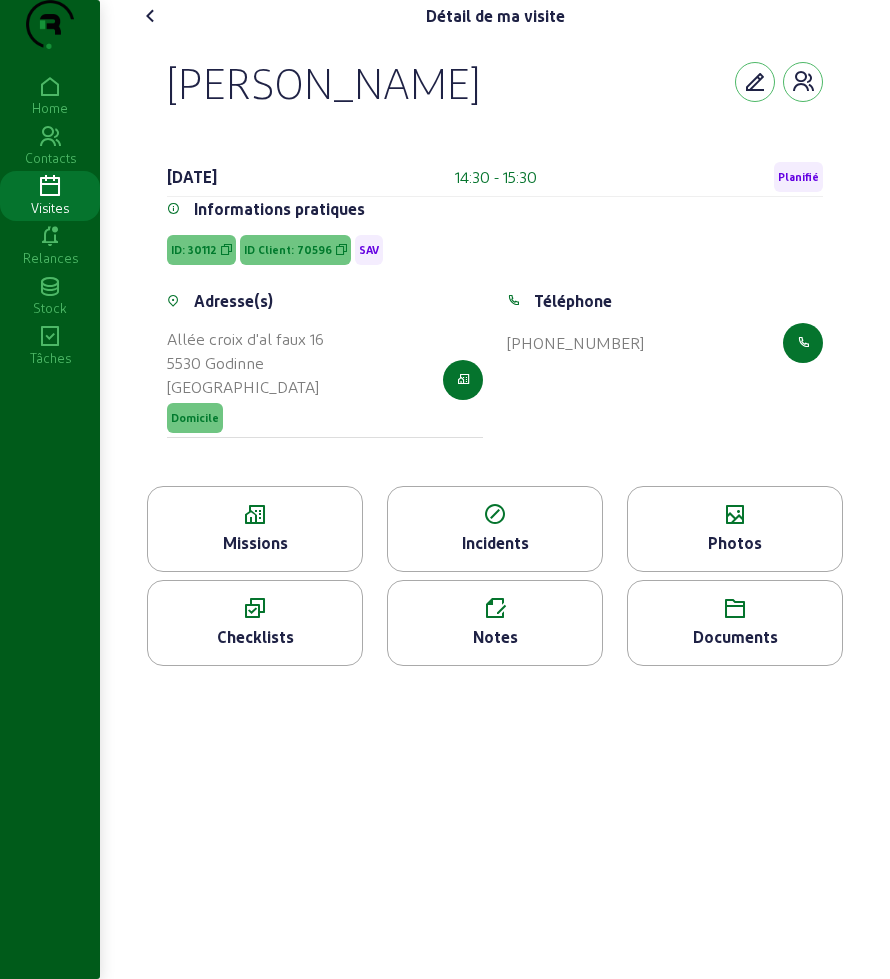 click 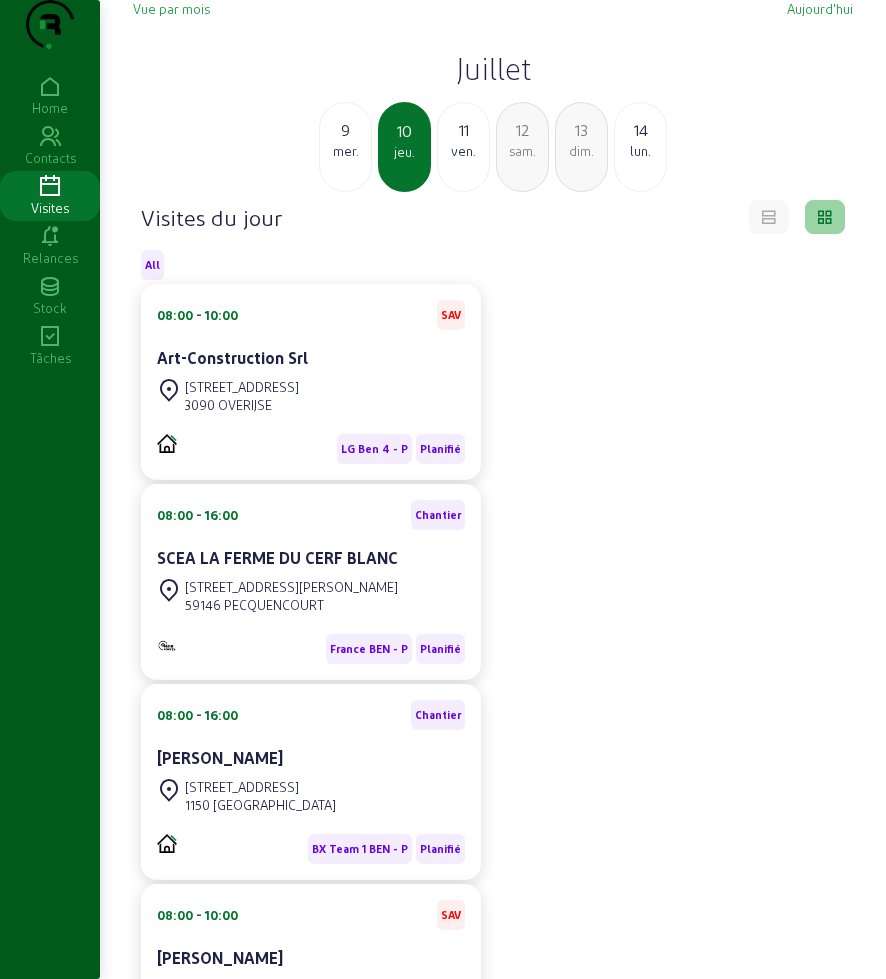 click on "ven." 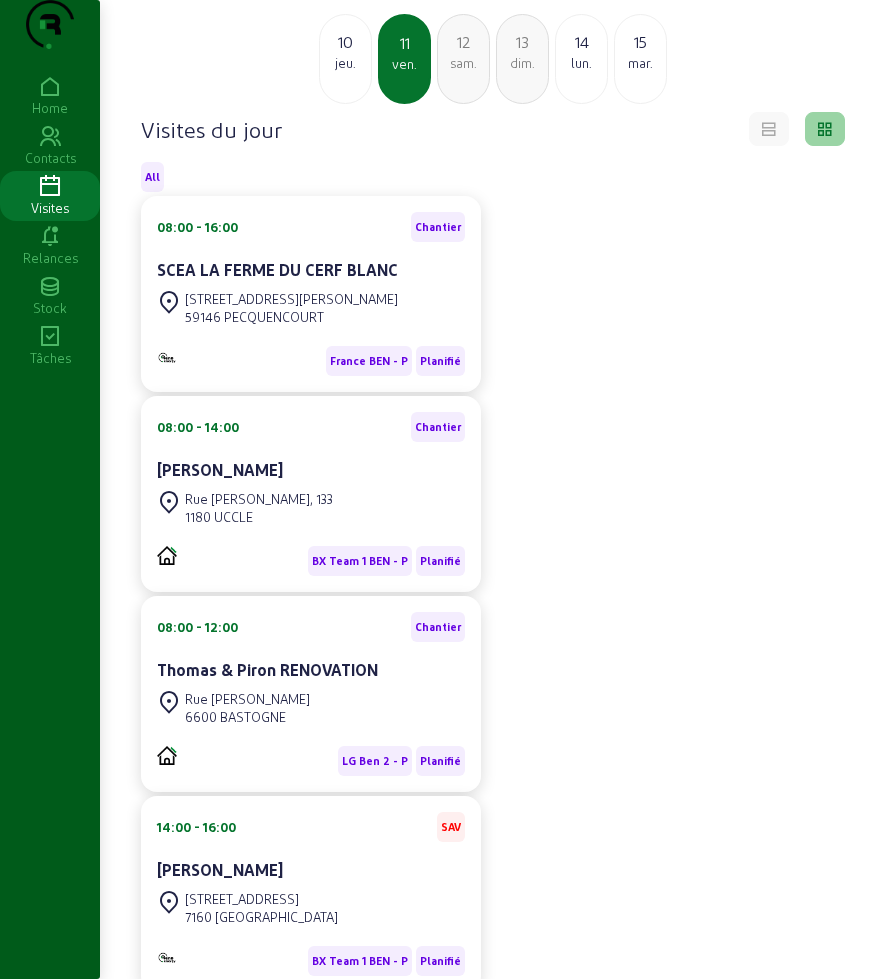 scroll, scrollTop: 0, scrollLeft: 0, axis: both 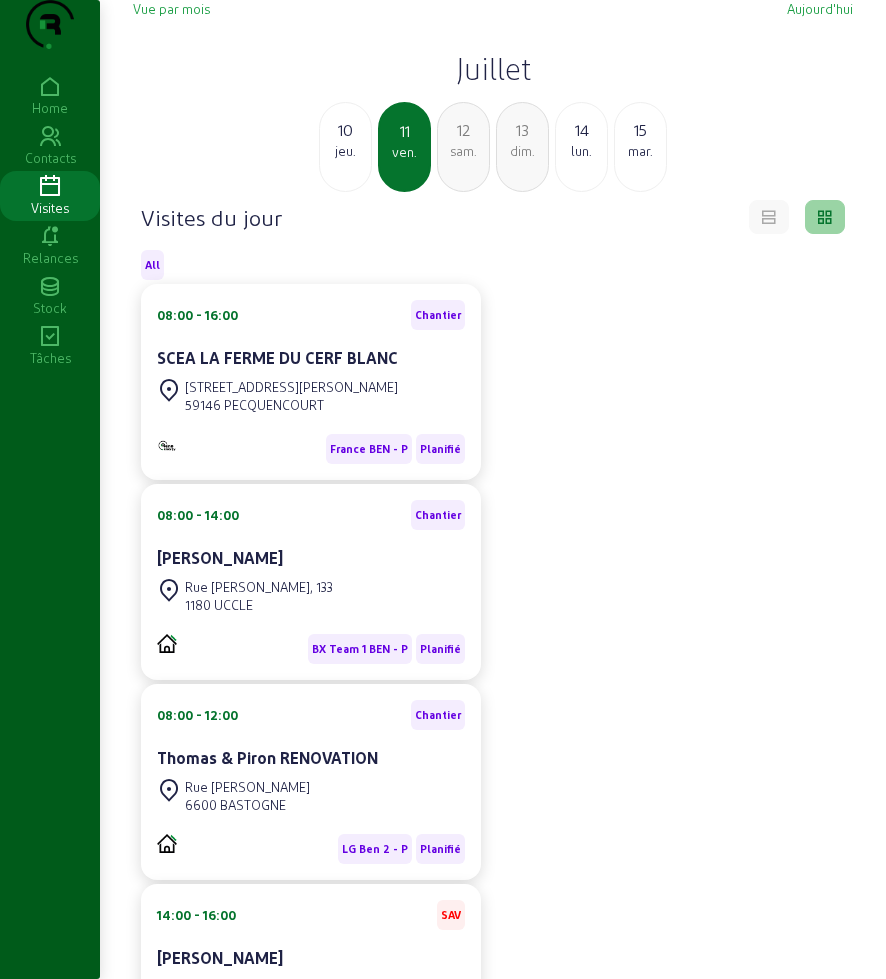 click on "10" 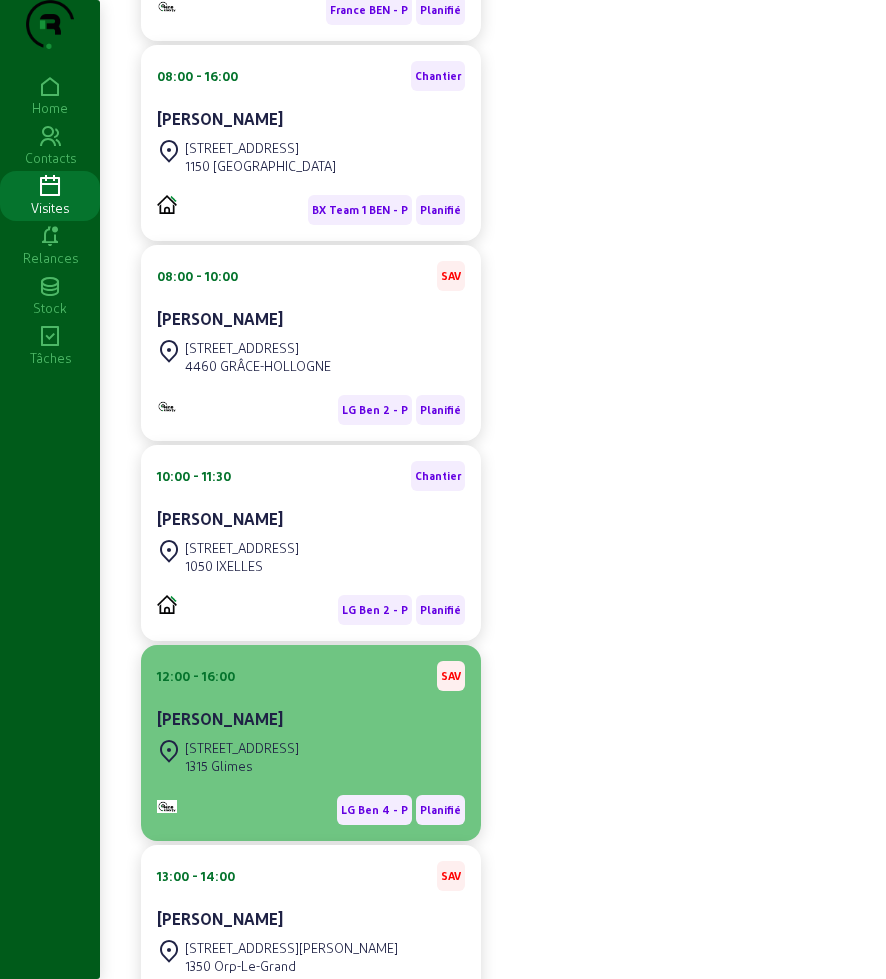 scroll, scrollTop: 764, scrollLeft: 0, axis: vertical 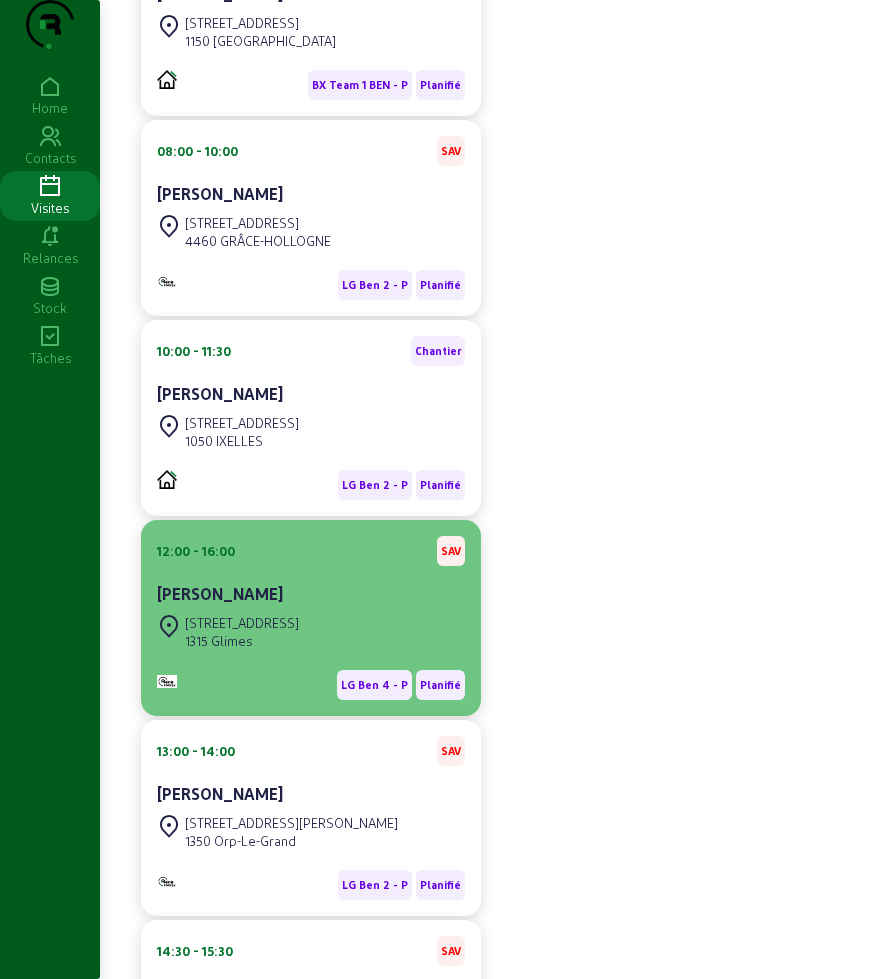 click on "[STREET_ADDRESS]" 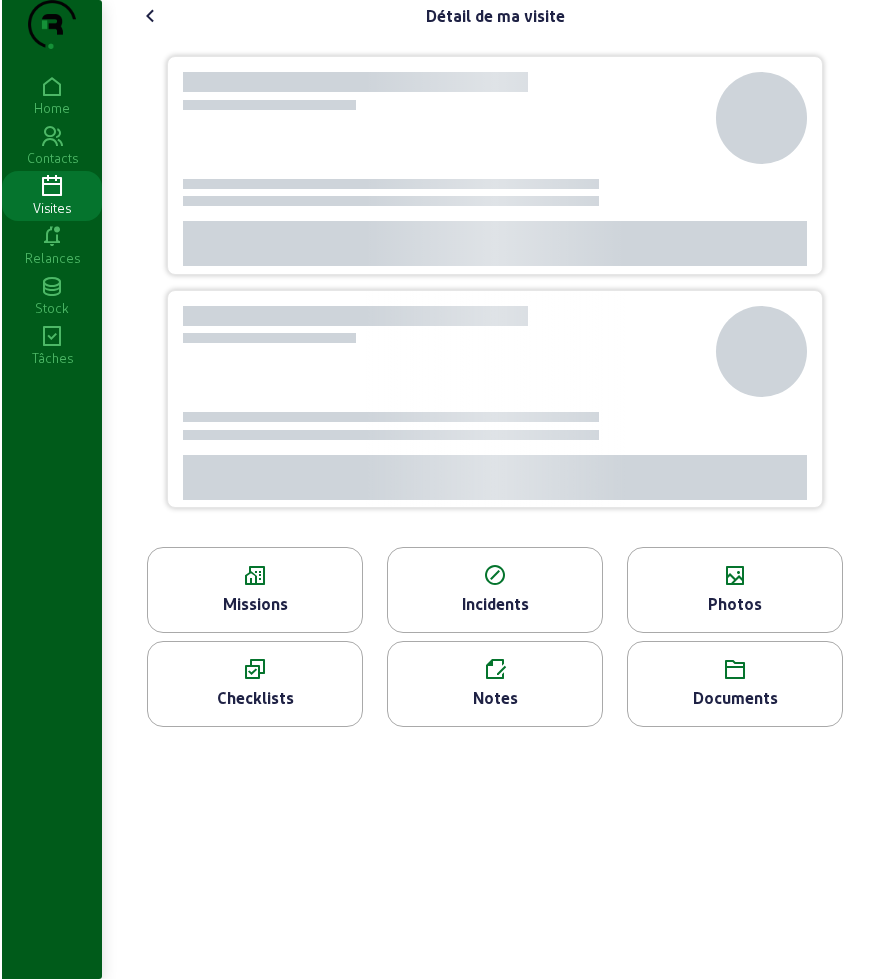 scroll, scrollTop: 0, scrollLeft: 0, axis: both 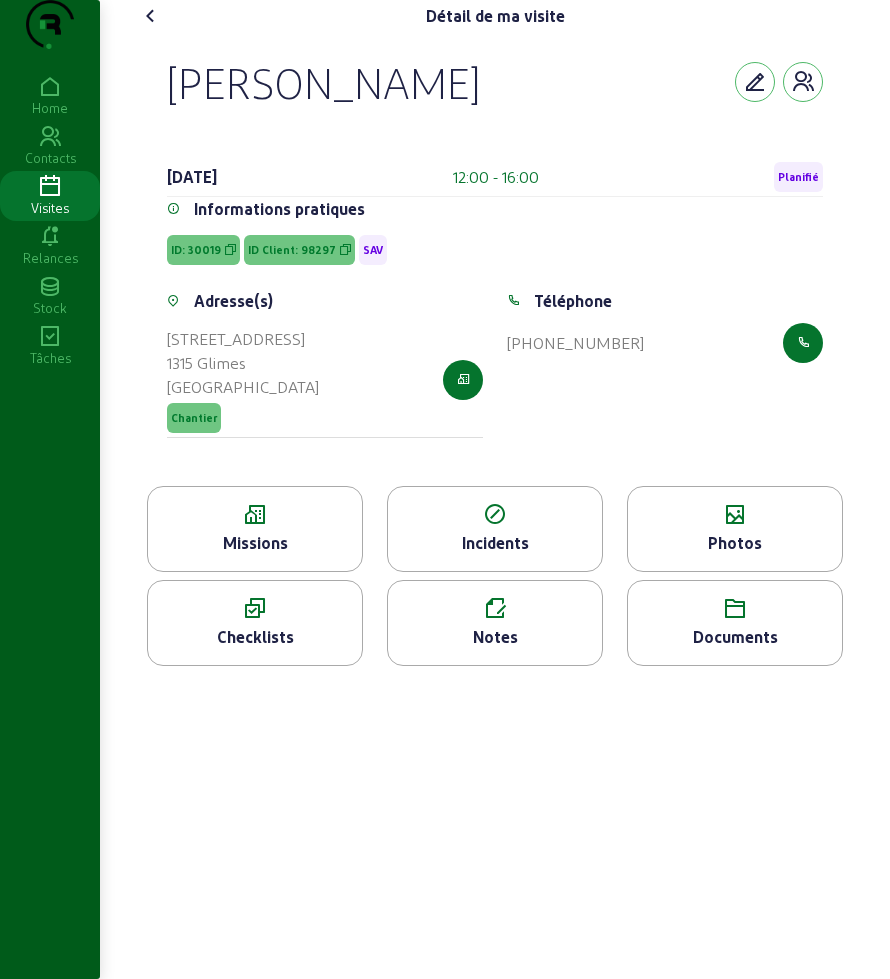 click on "Missions" 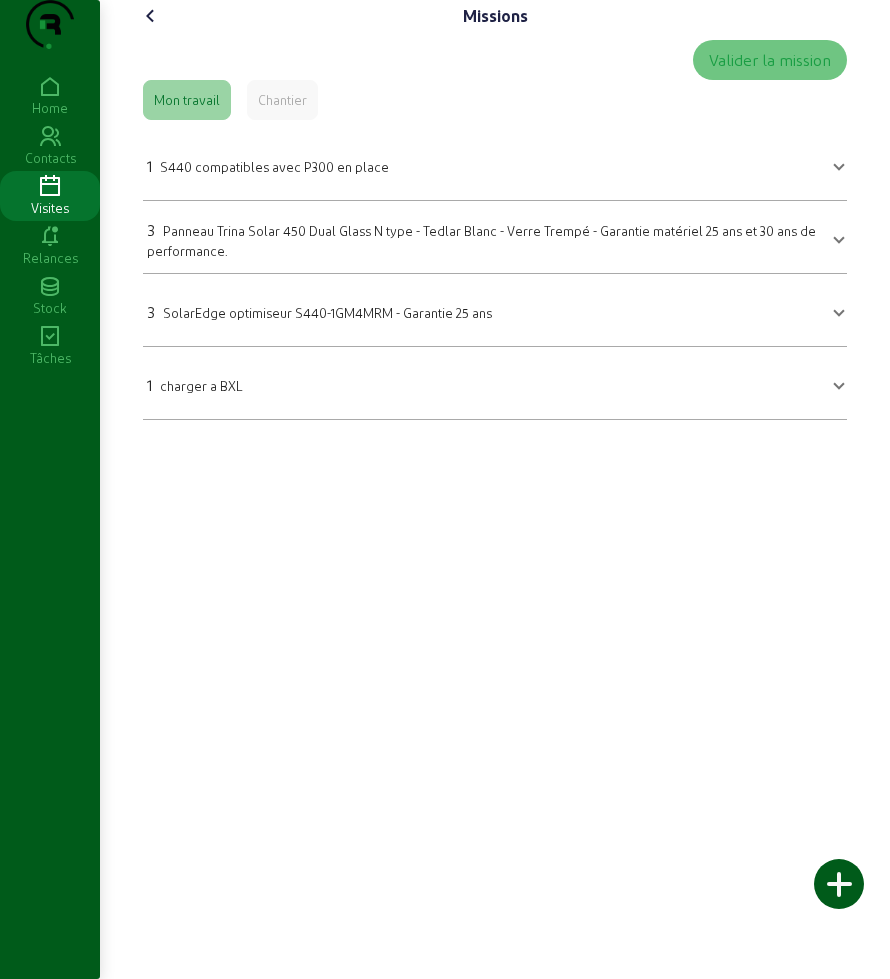 click 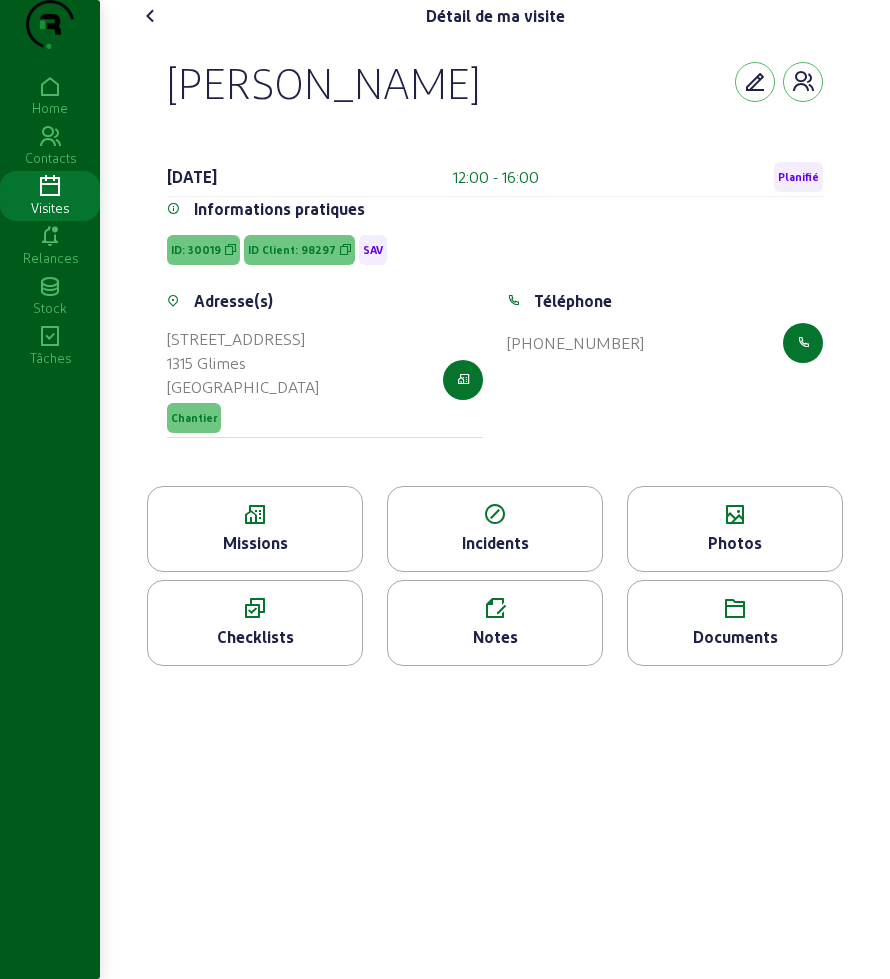 click on "Photos" 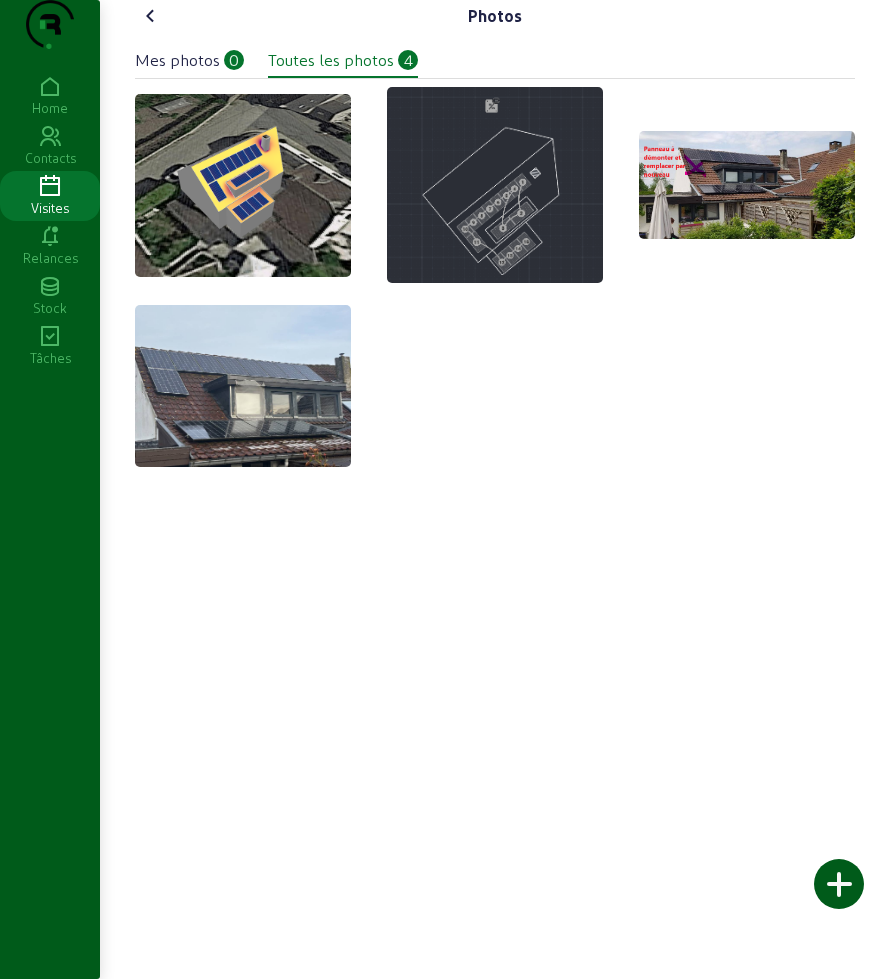 click 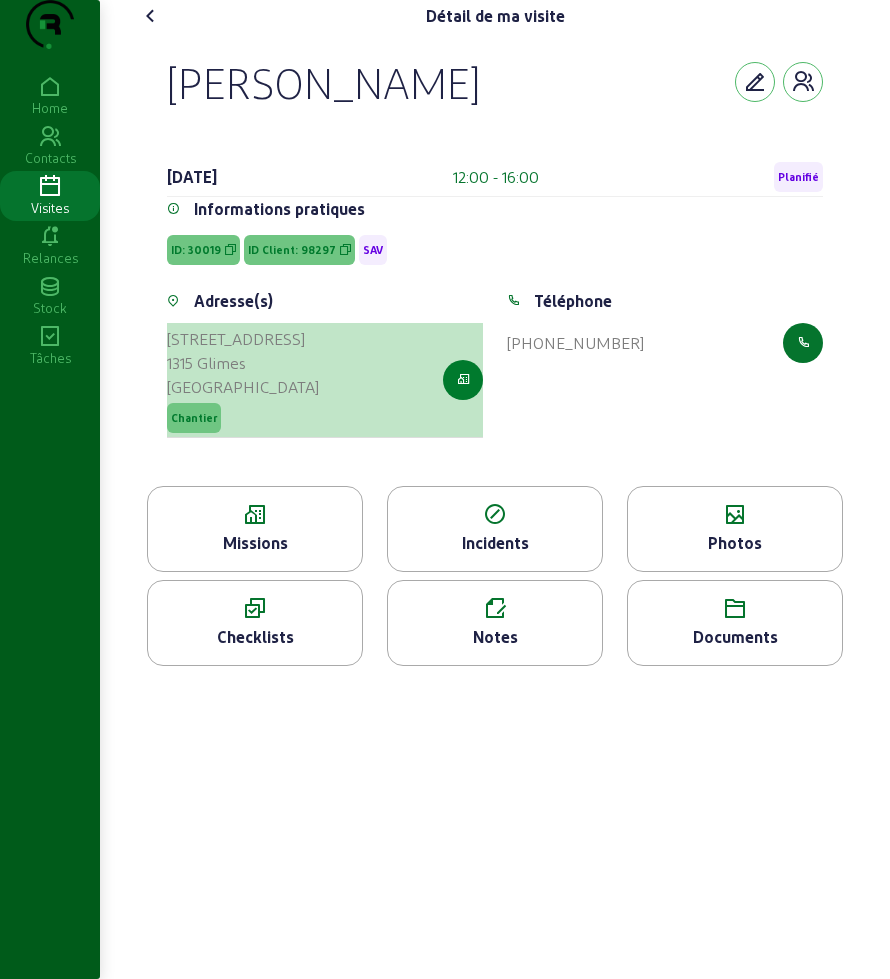 click 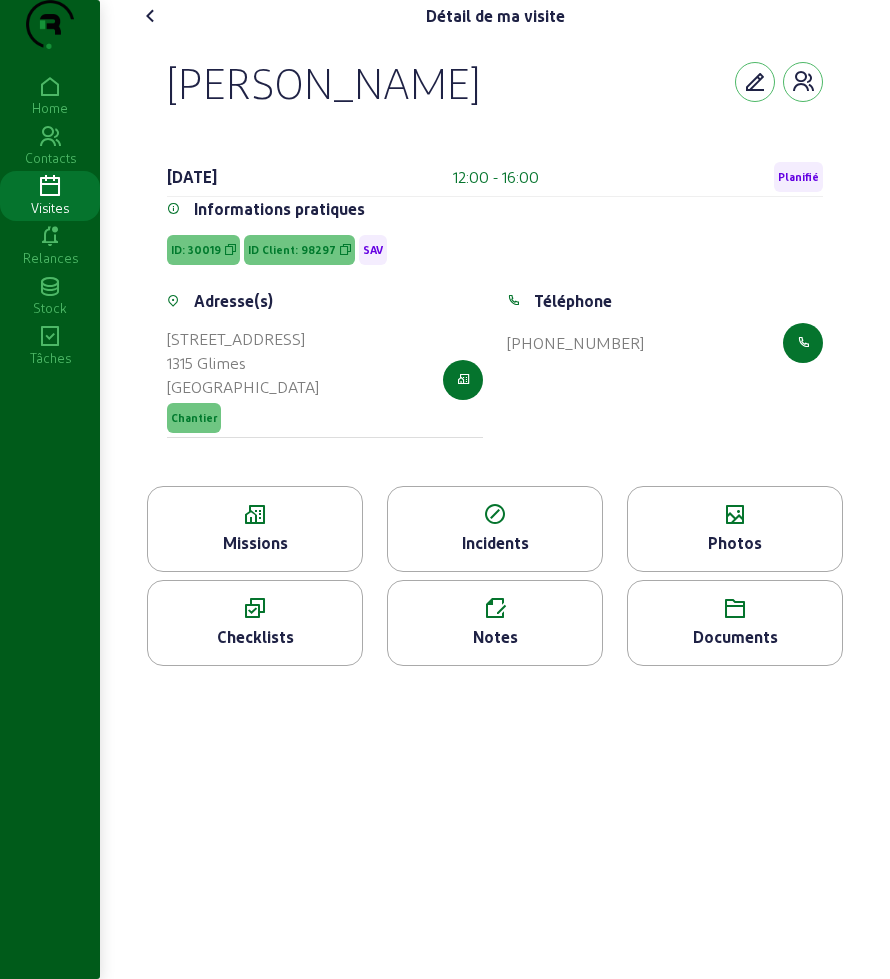 click on "Missions" 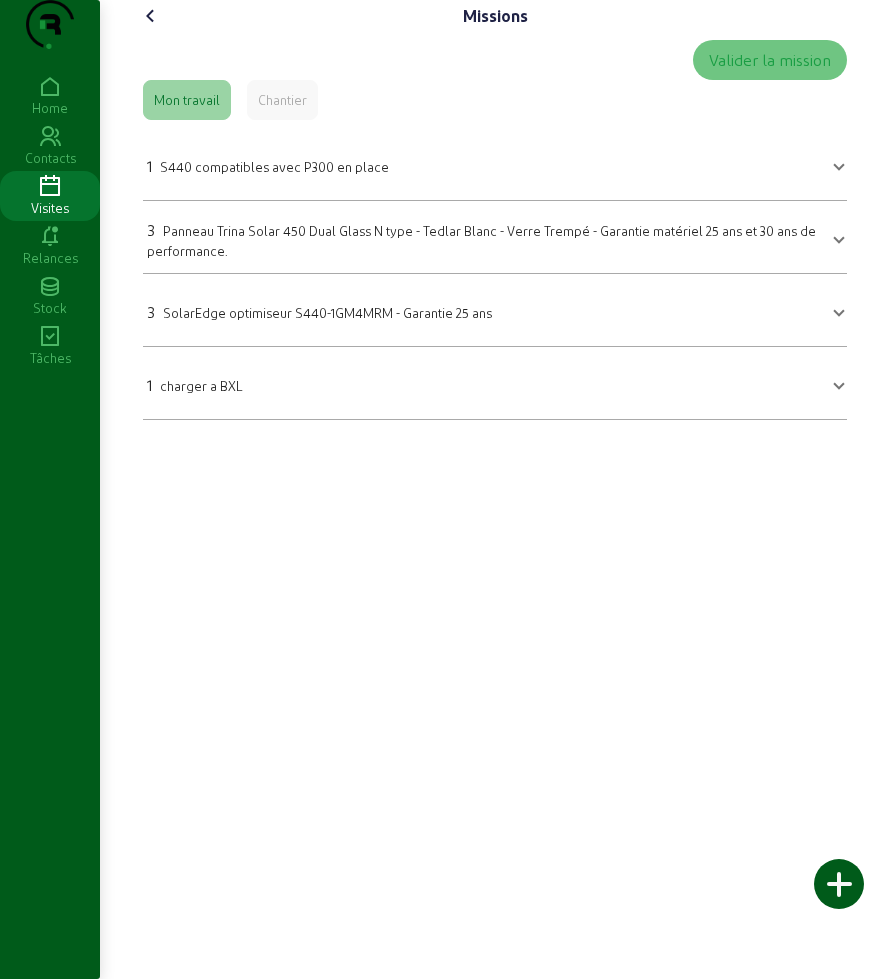 click on "Missions" 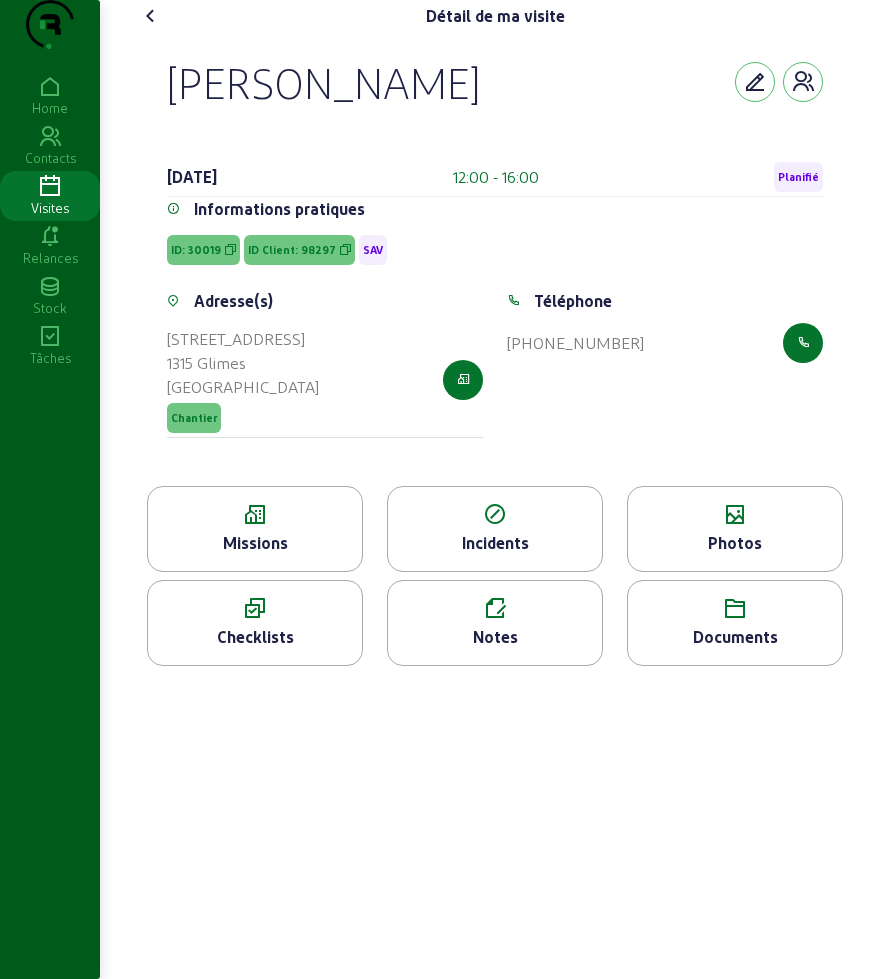 click on "[PERSON_NAME]" 